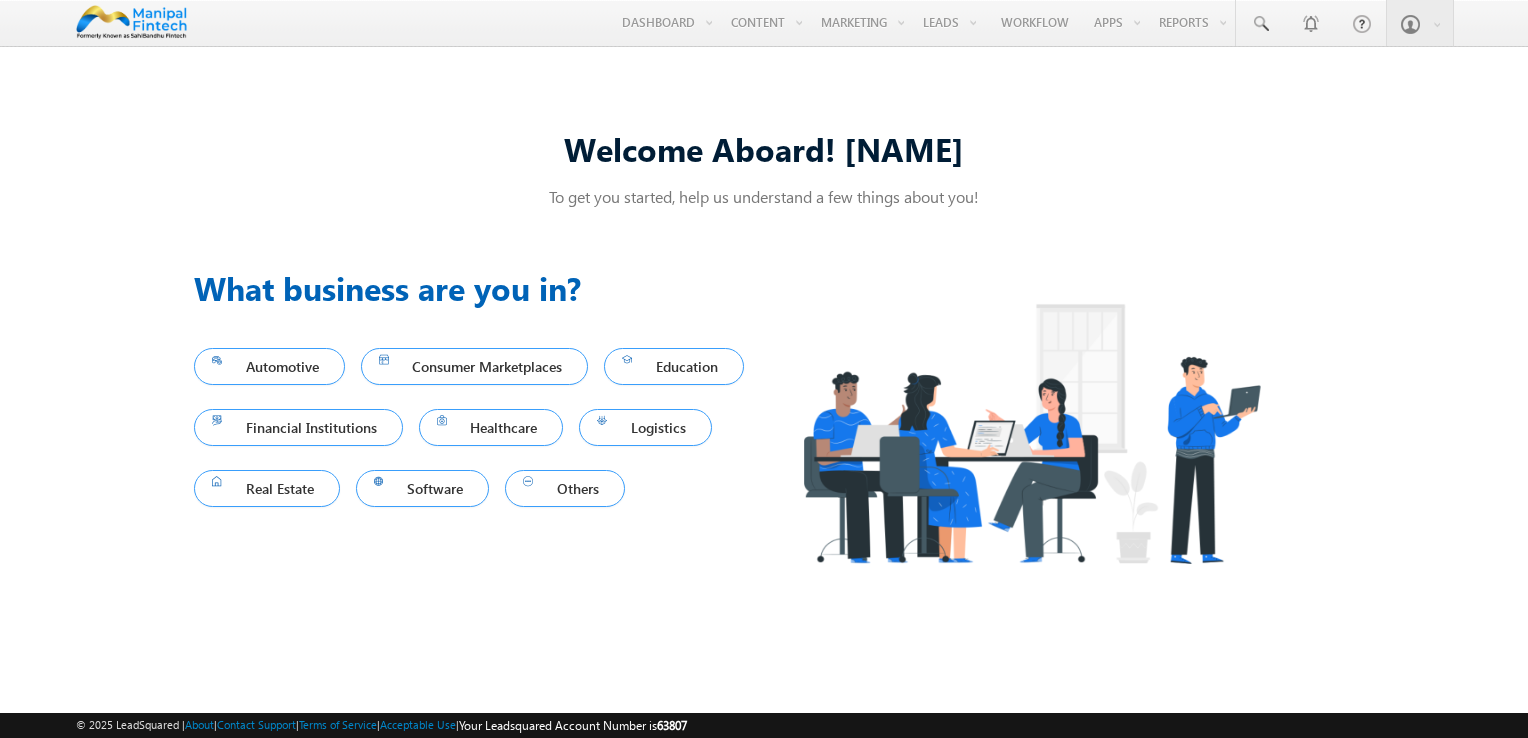 scroll, scrollTop: 0, scrollLeft: 0, axis: both 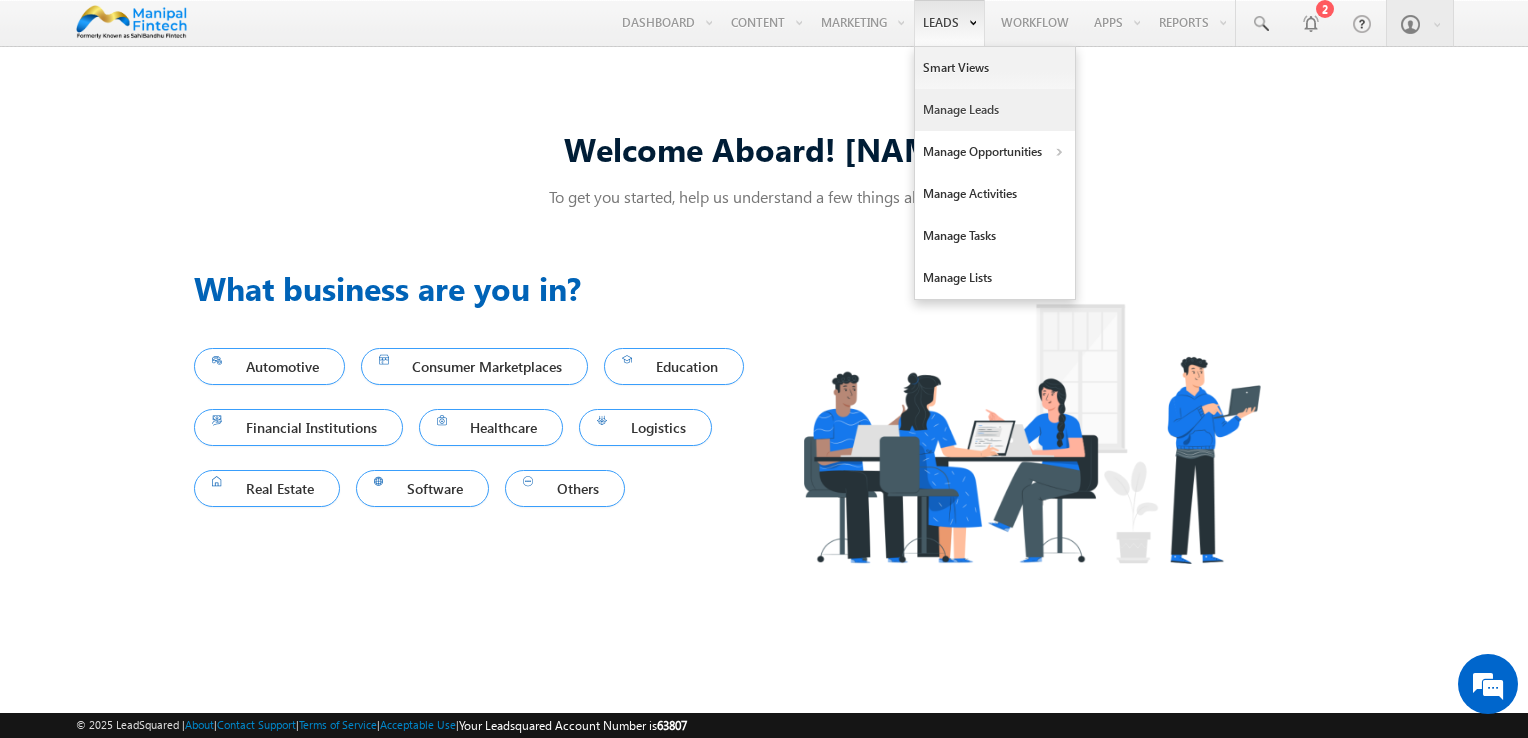 click on "Manage Leads" at bounding box center [995, 110] 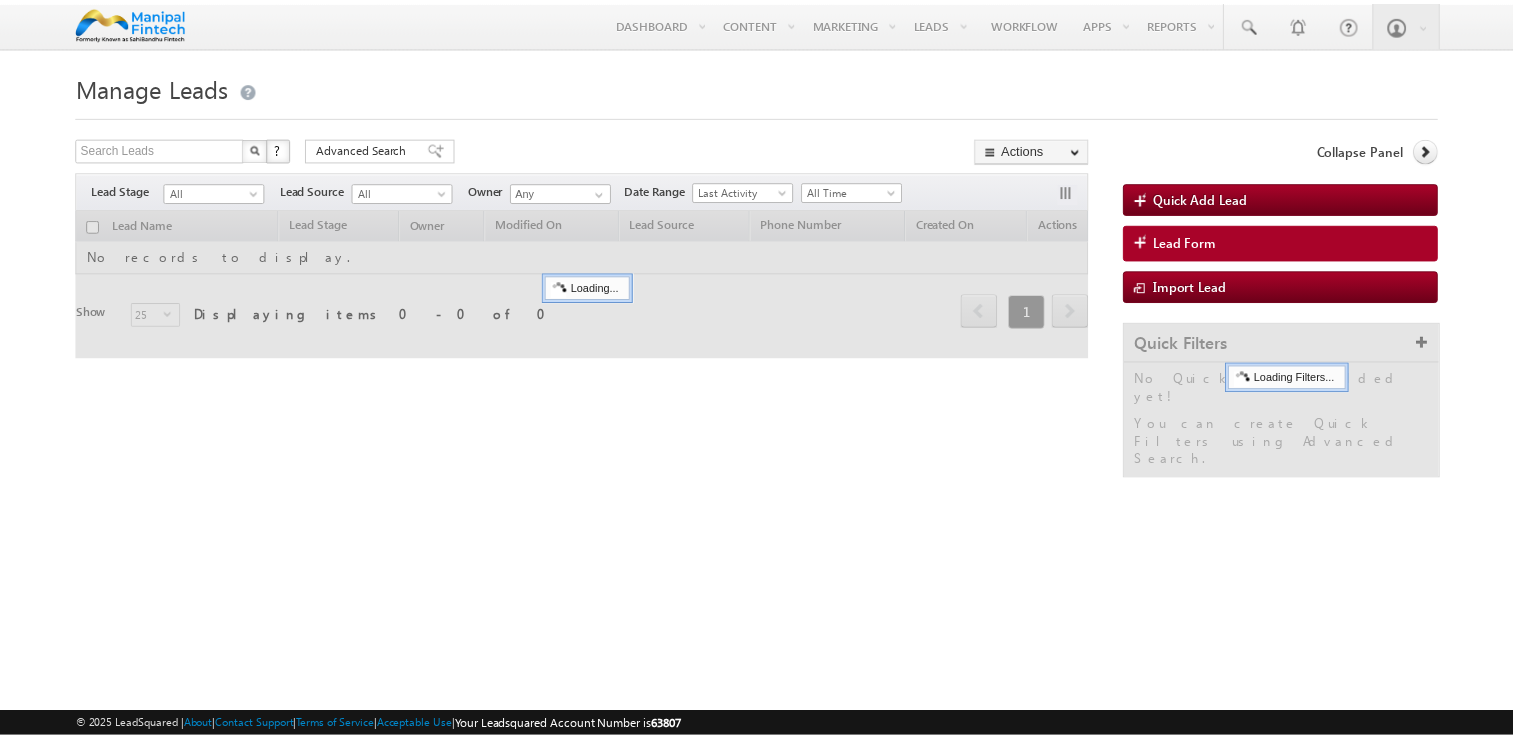 scroll, scrollTop: 0, scrollLeft: 0, axis: both 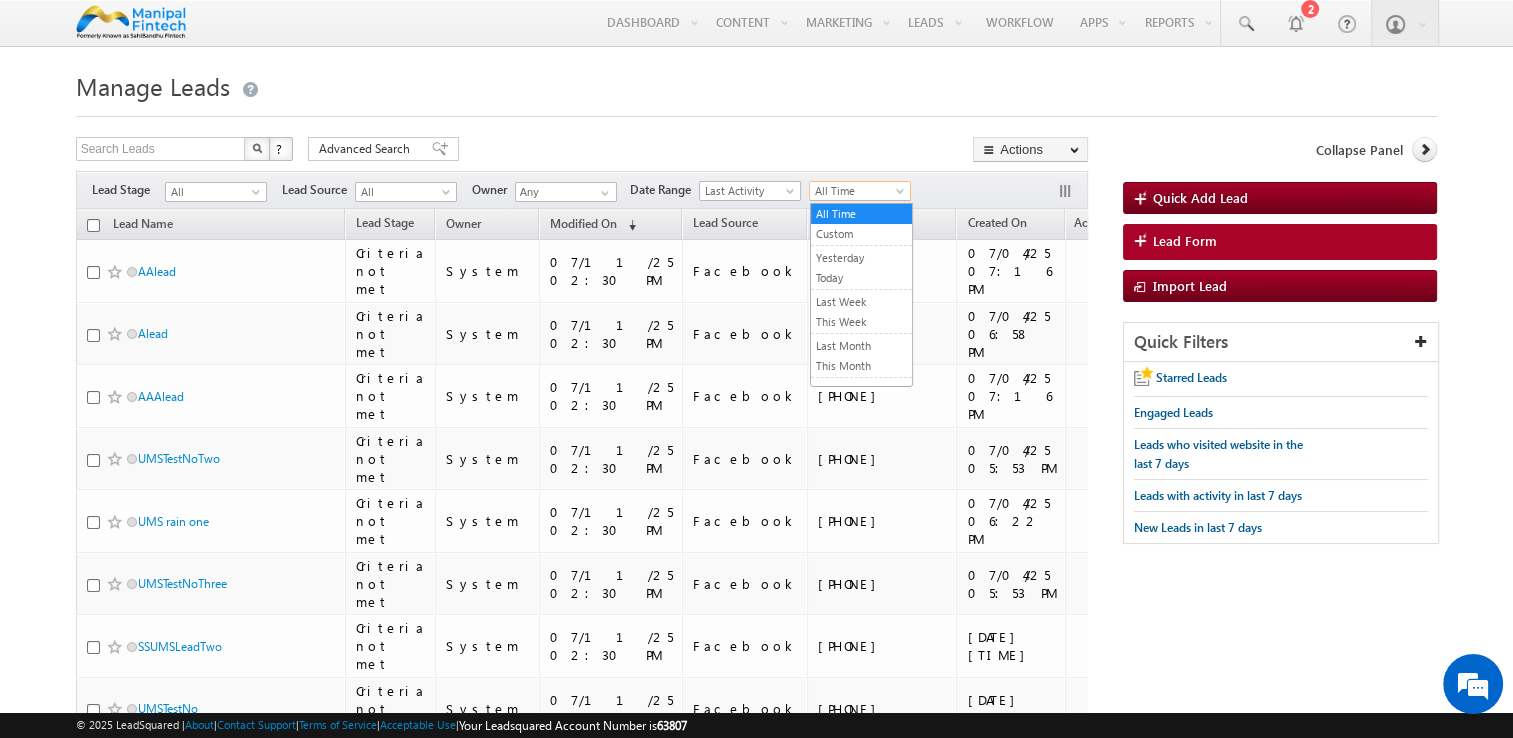 click on "All Time" at bounding box center [857, 191] 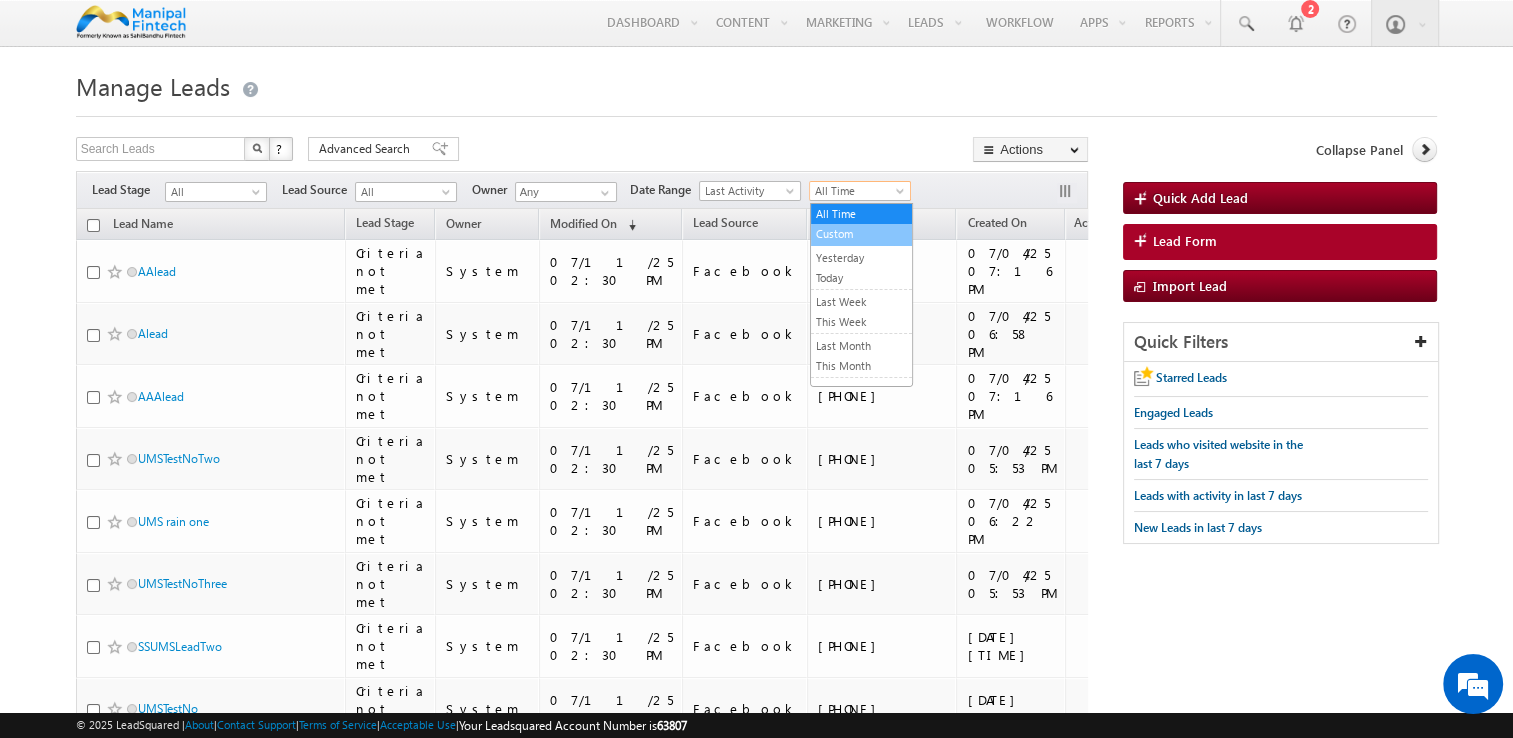 click on "Custom" at bounding box center (861, 234) 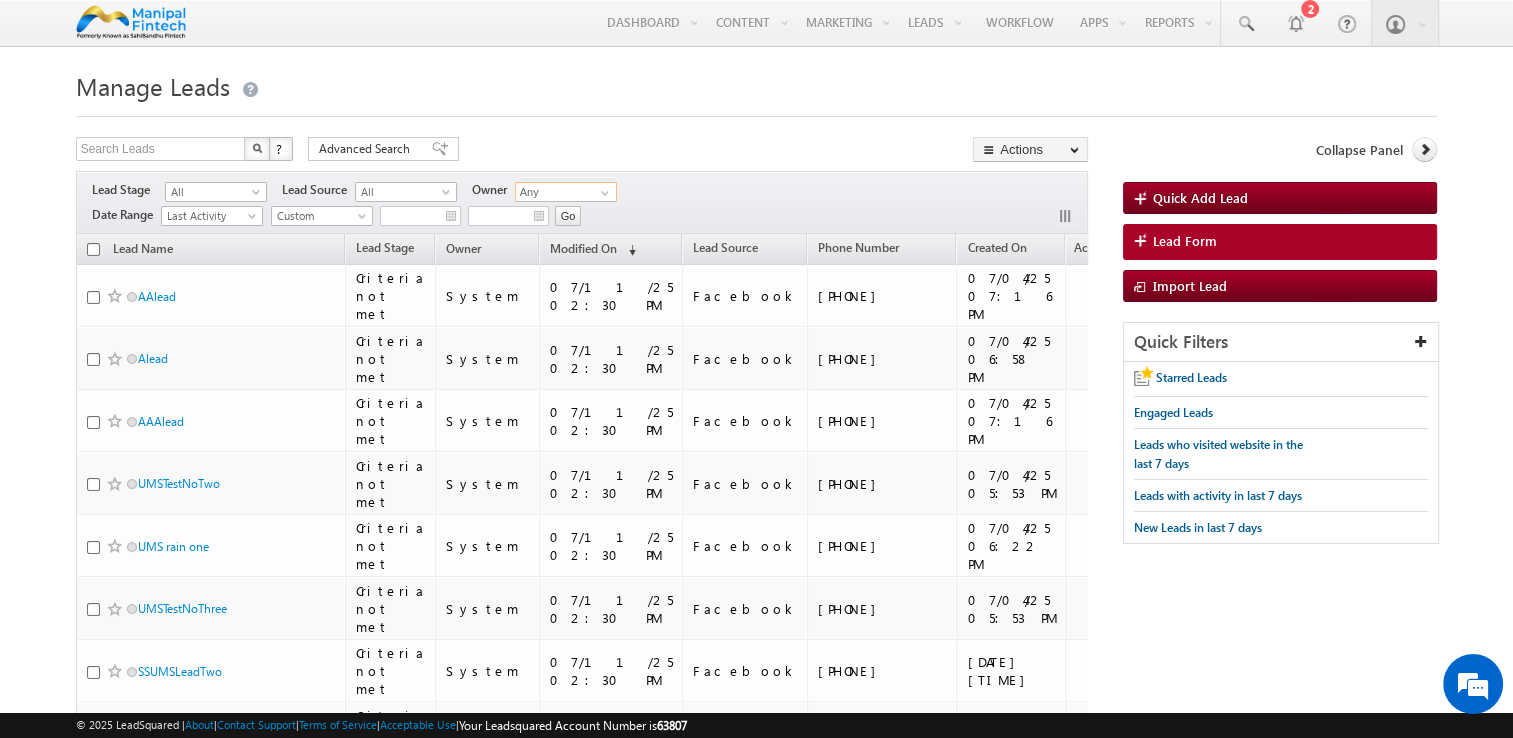 click on "Any" at bounding box center [566, 192] 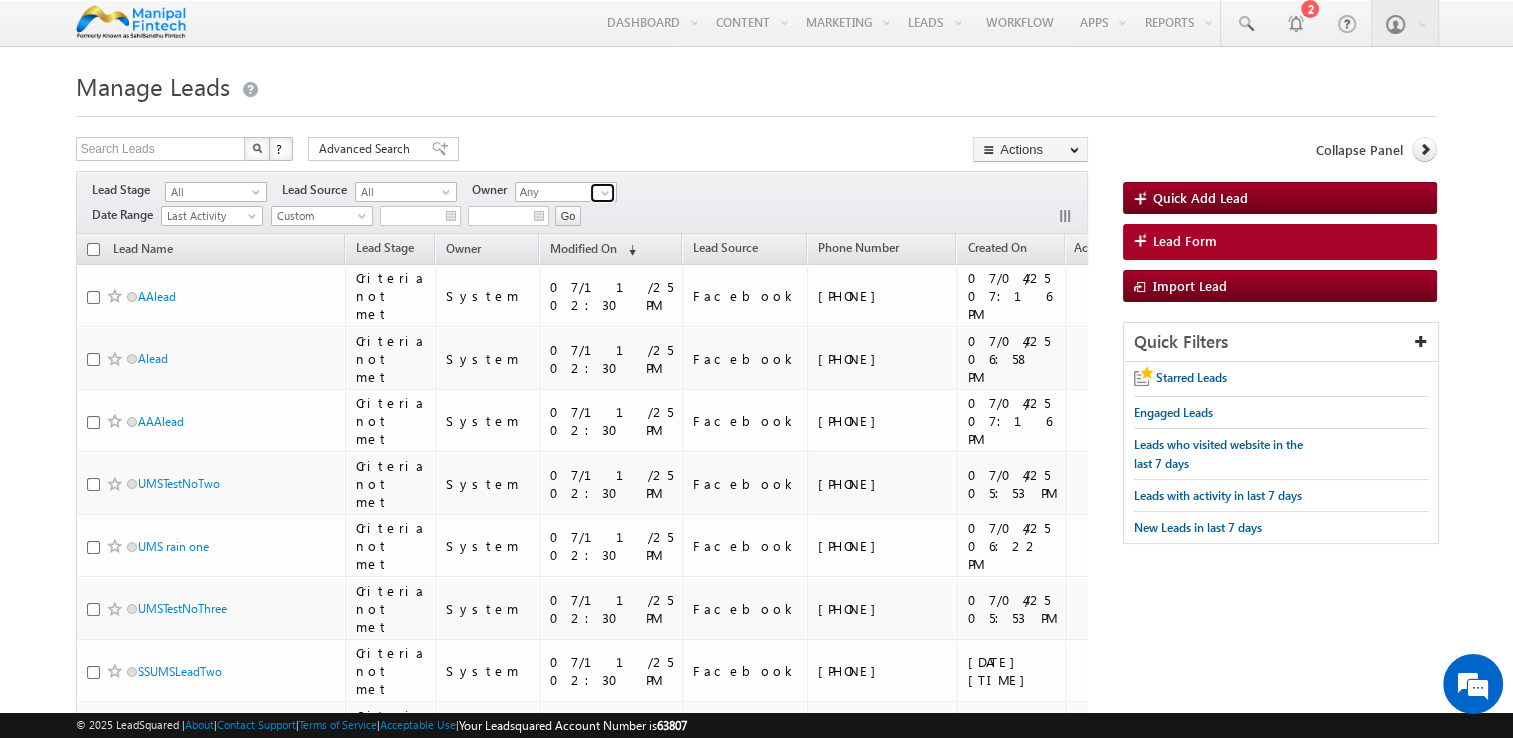 click at bounding box center [602, 193] 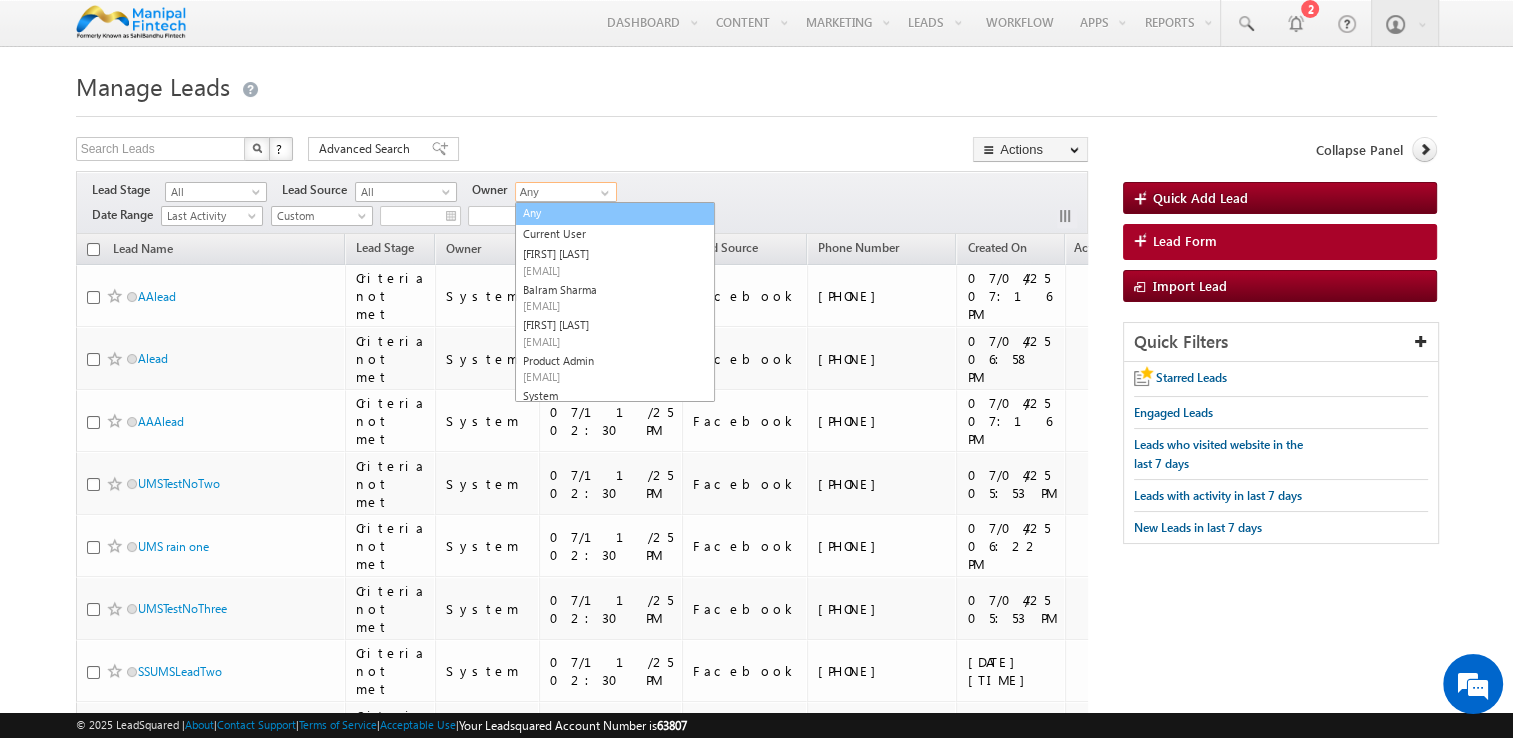 click on "Any" at bounding box center [615, 213] 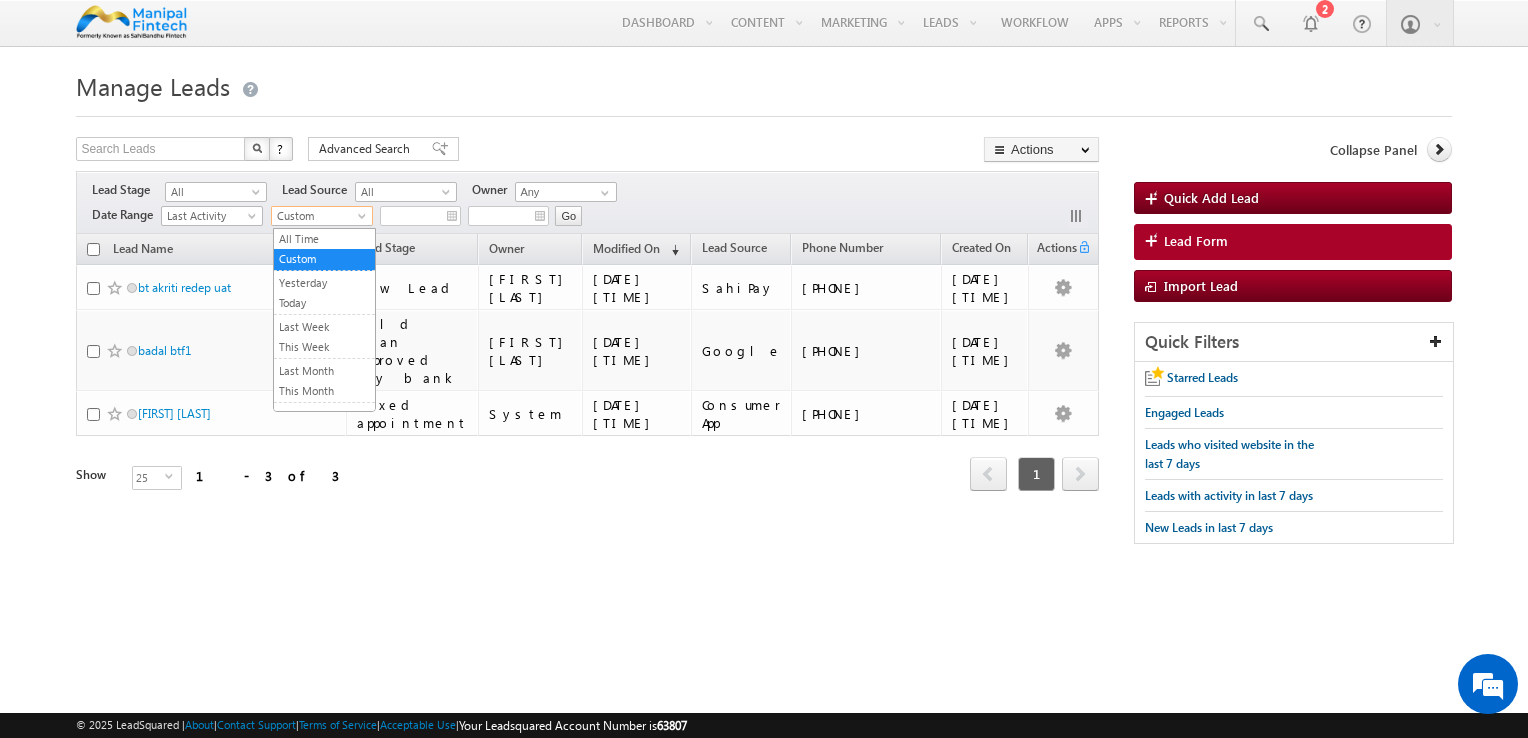 click at bounding box center (364, 220) 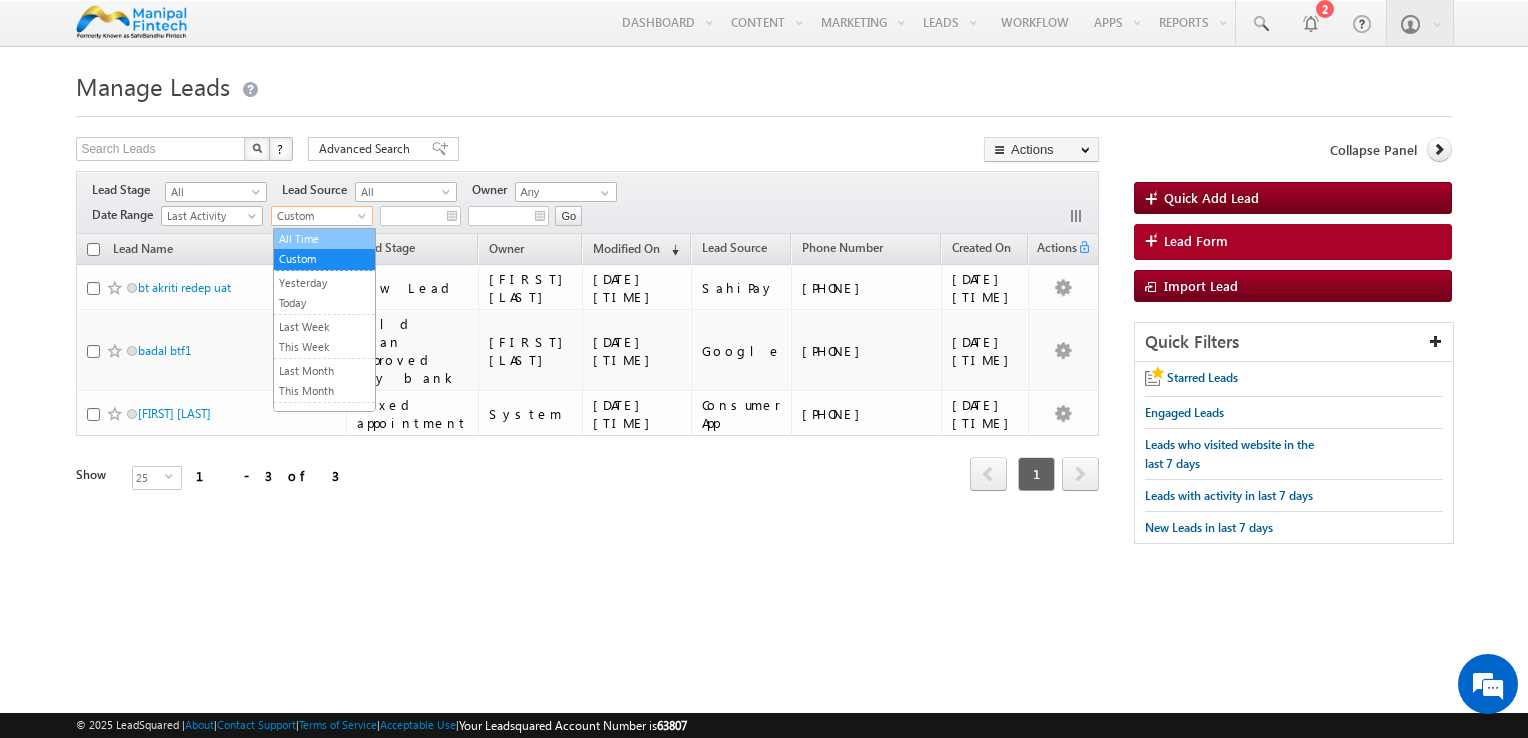 click on "All Time" at bounding box center (324, 239) 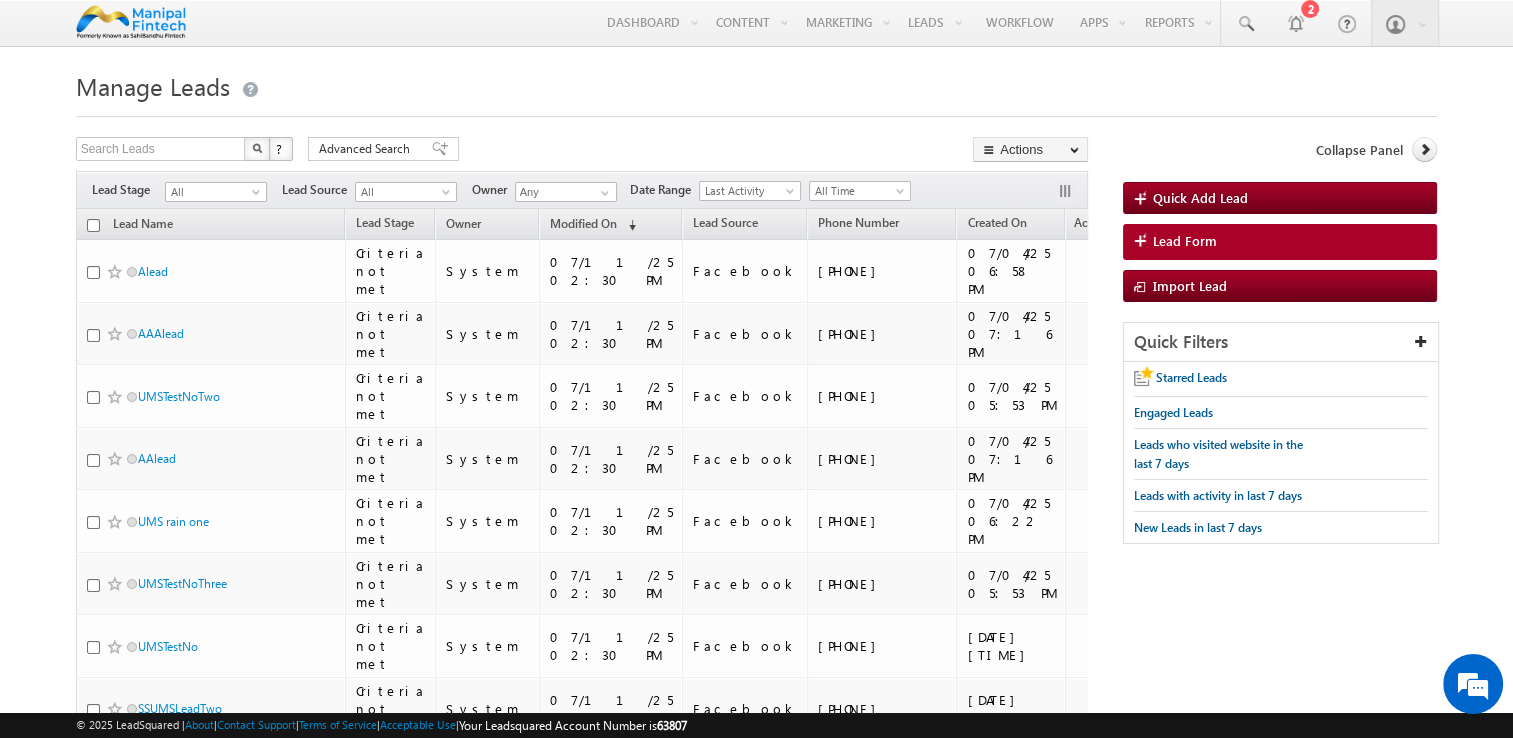 click at bounding box center (757, 110) 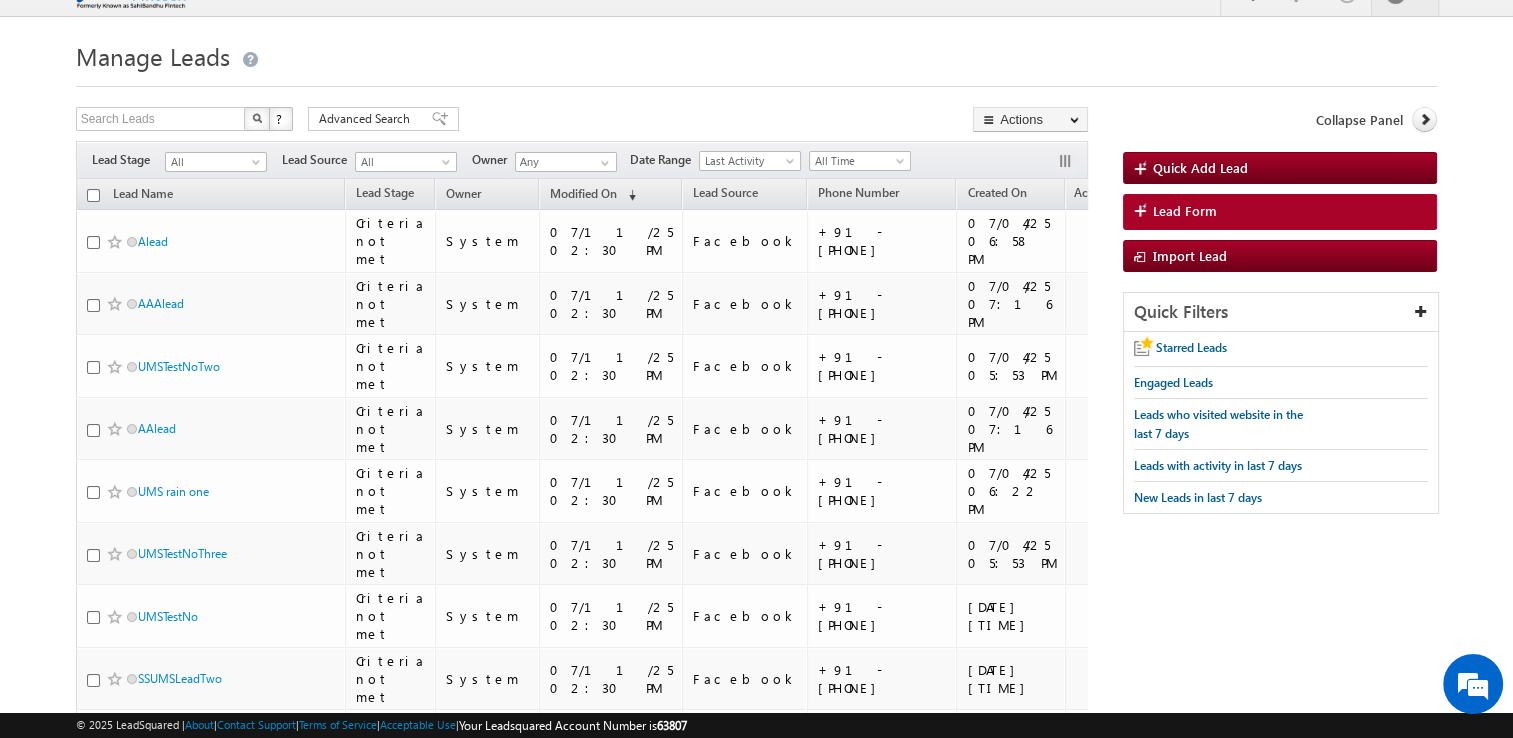 scroll, scrollTop: 0, scrollLeft: 0, axis: both 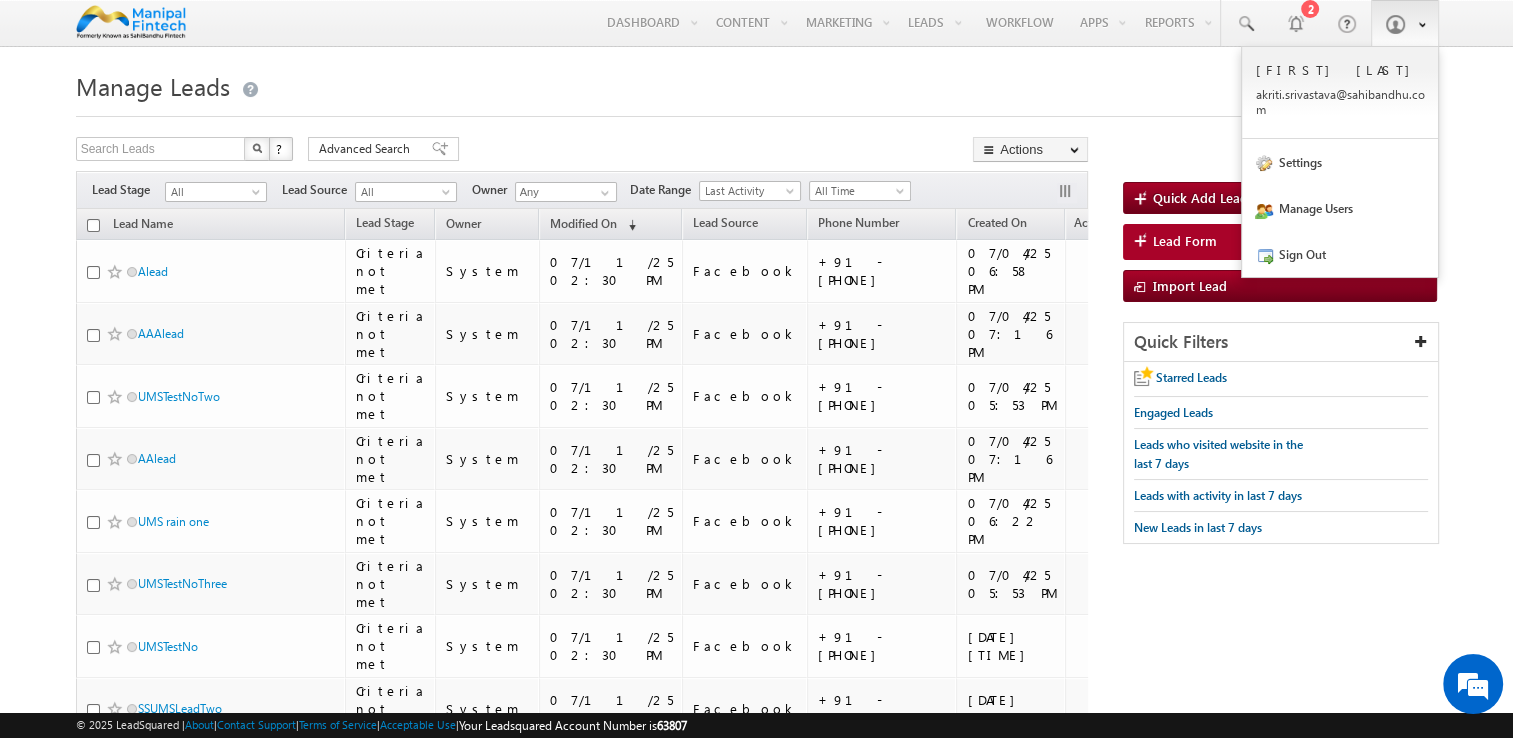 click at bounding box center (1395, 24) 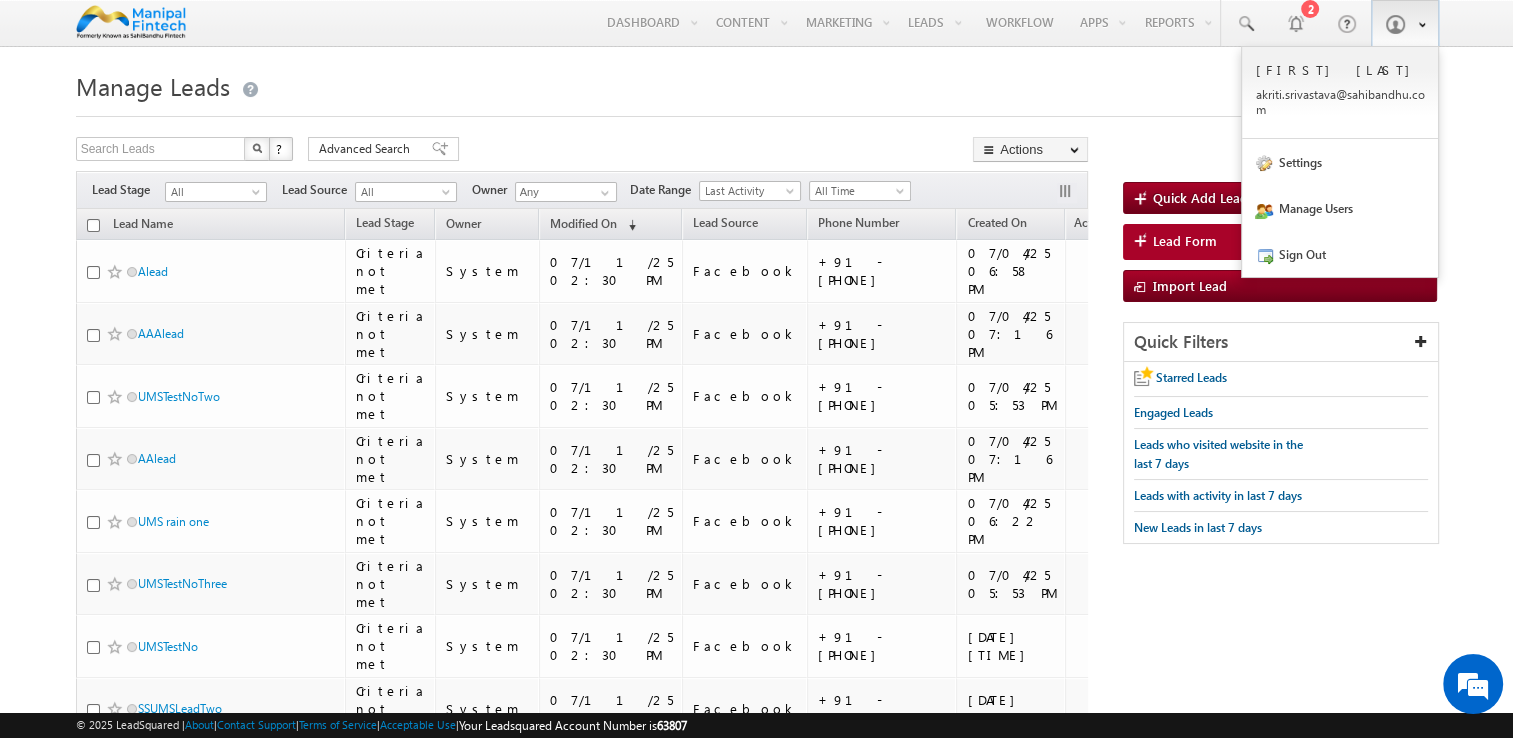scroll, scrollTop: 0, scrollLeft: 0, axis: both 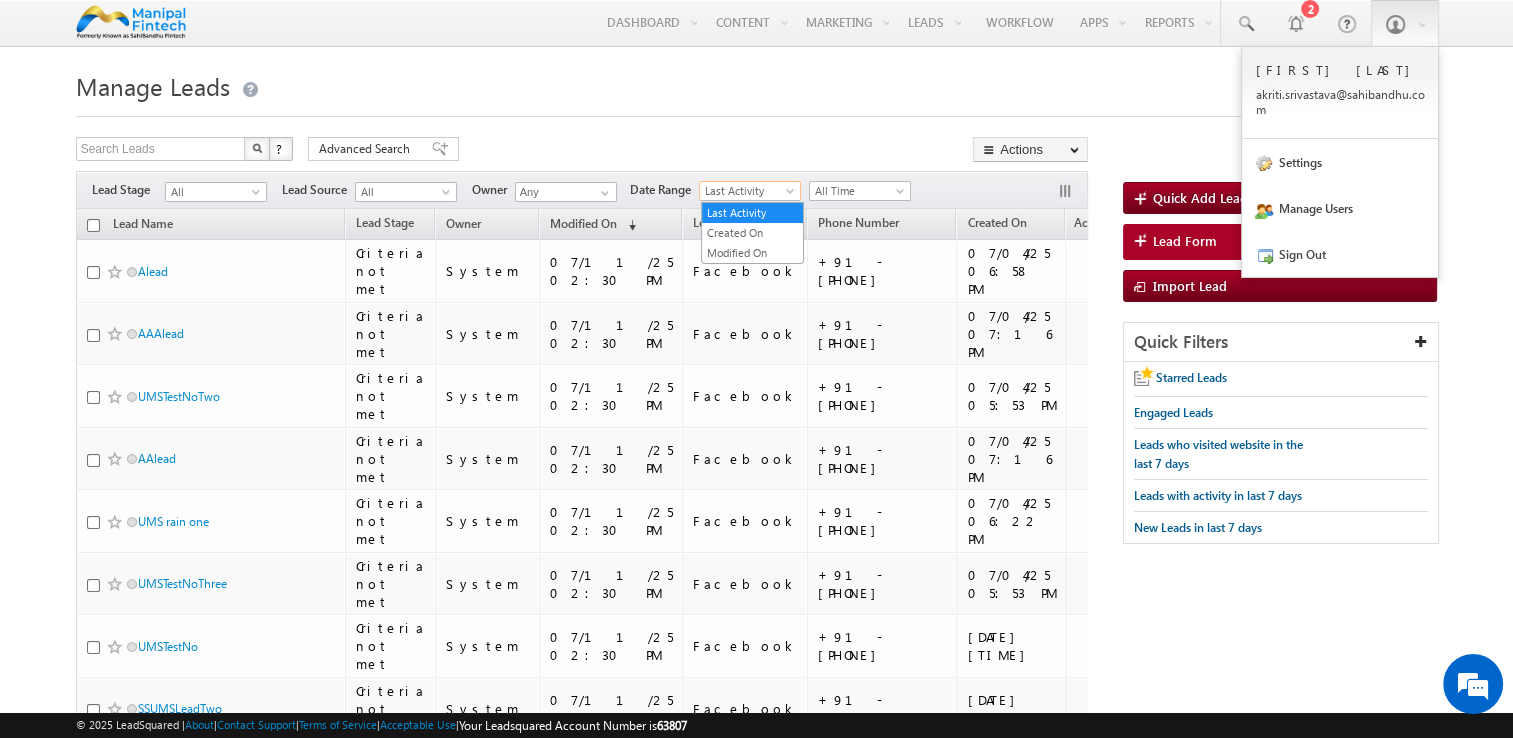 click at bounding box center (792, 195) 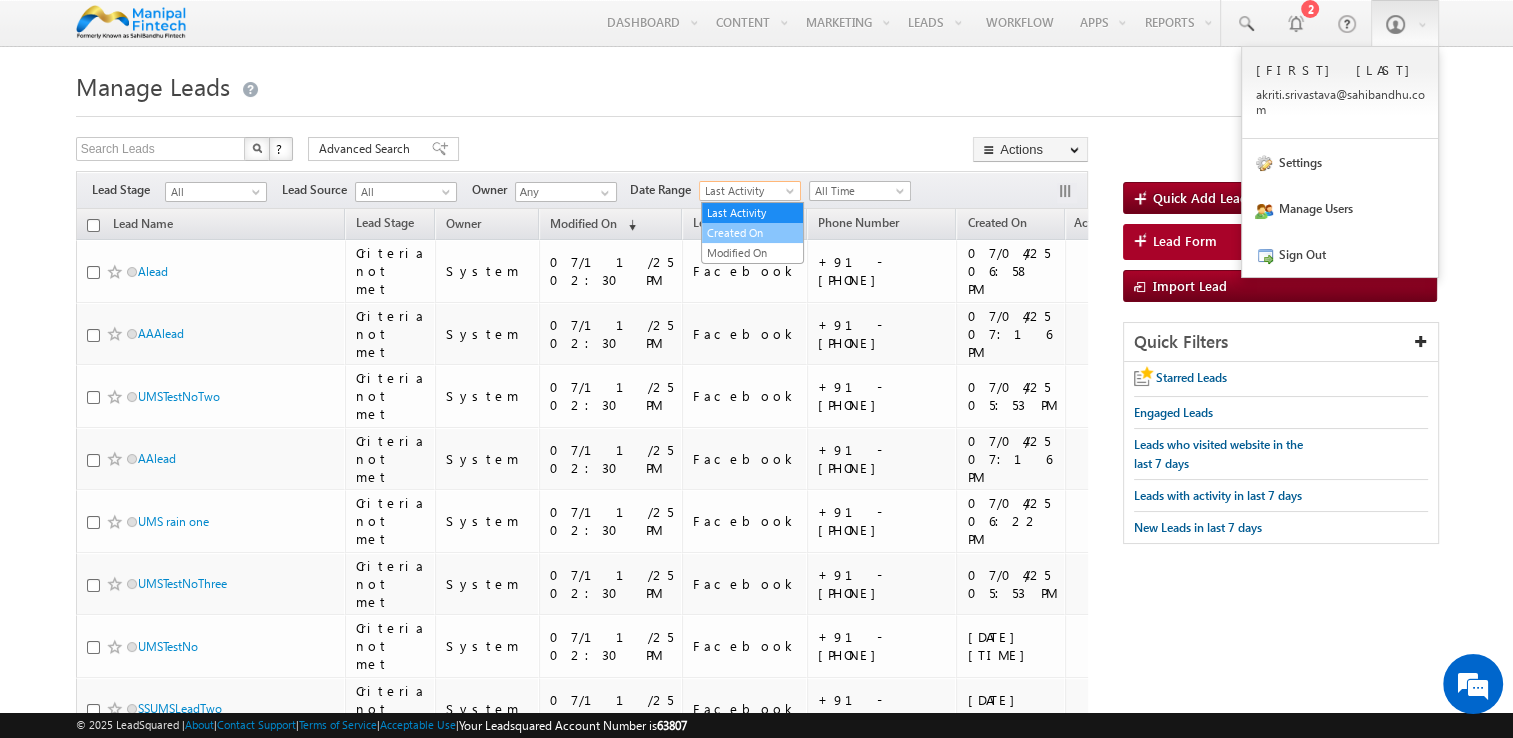 click on "Created On" at bounding box center (752, 233) 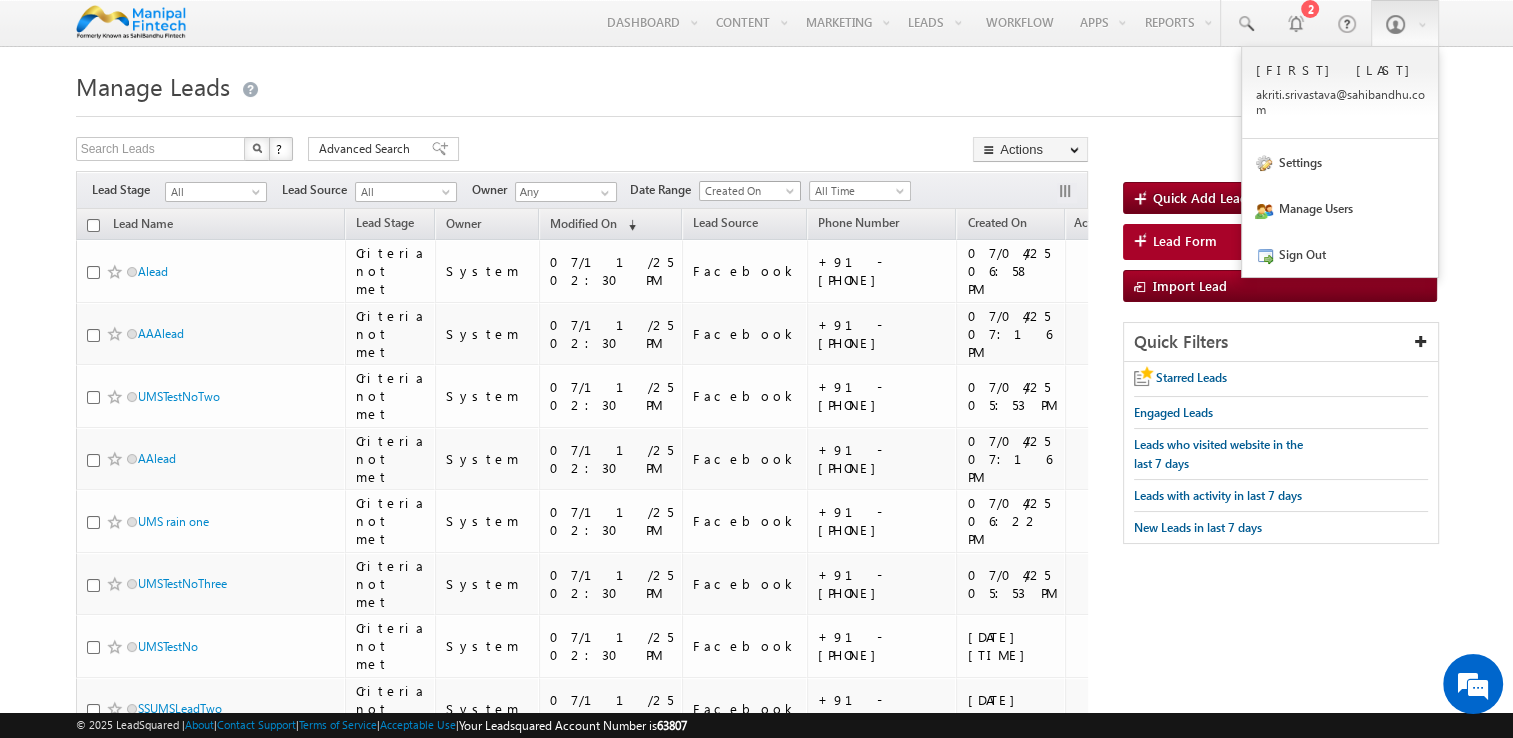 click on "Created On" at bounding box center (747, 191) 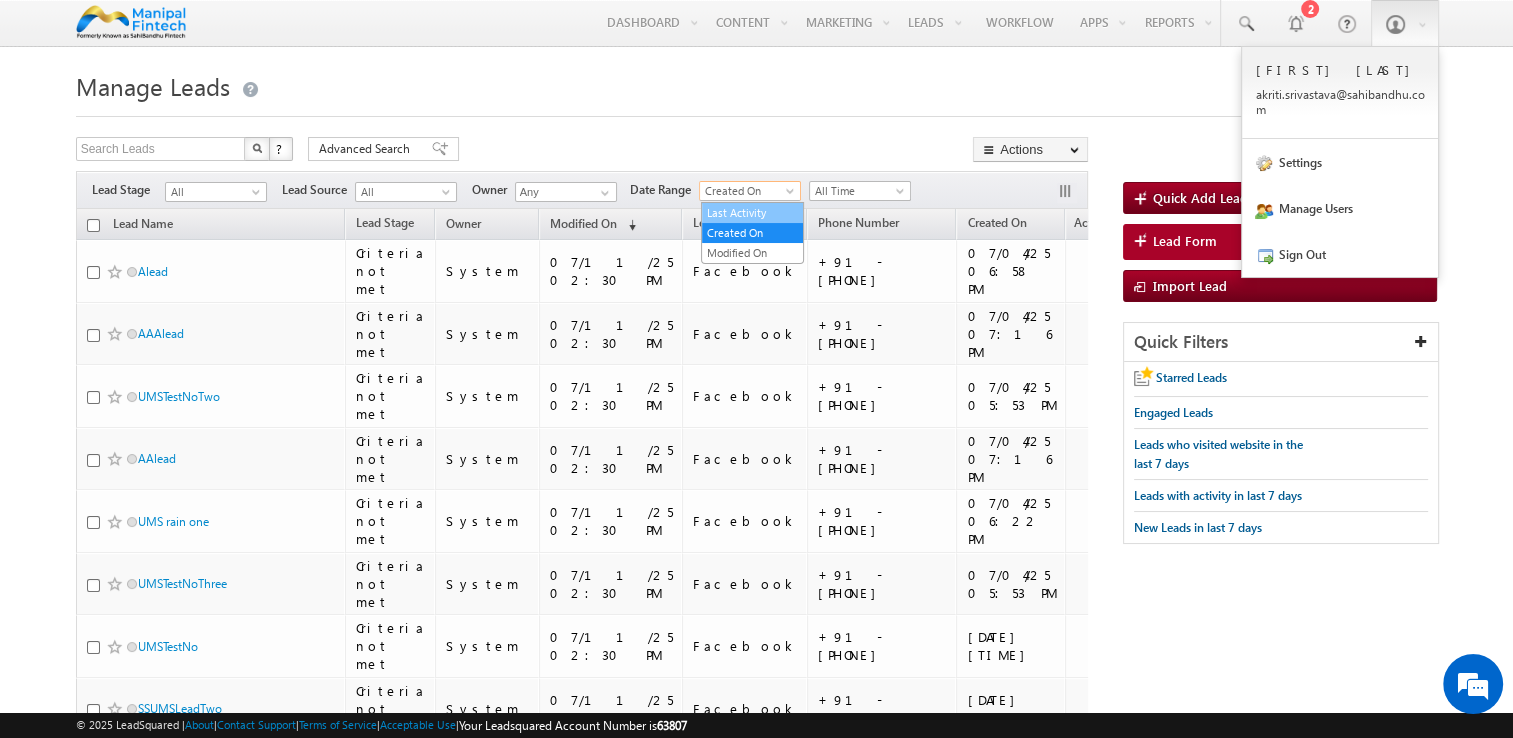 click on "Last Activity" at bounding box center [752, 213] 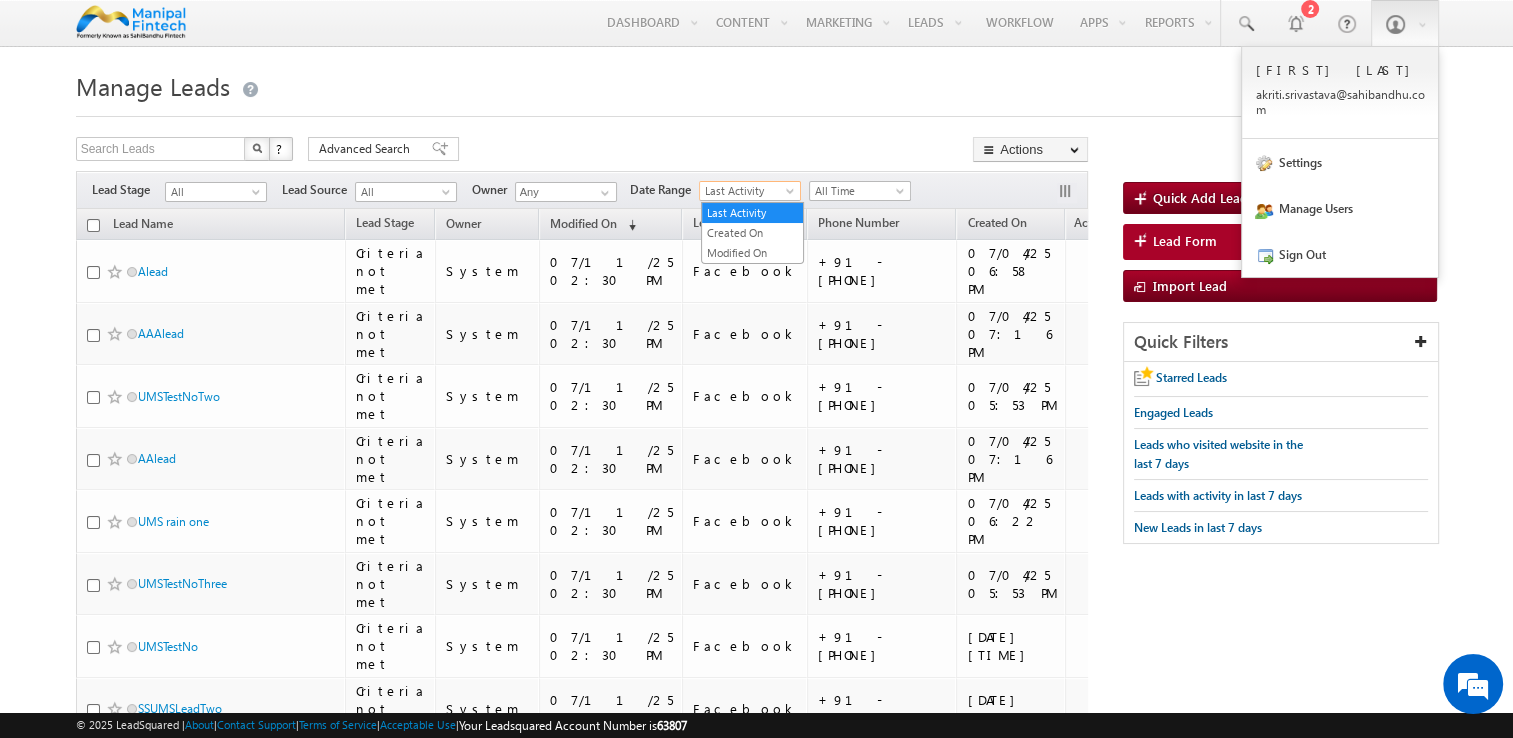 click on "Last Activity" at bounding box center [747, 191] 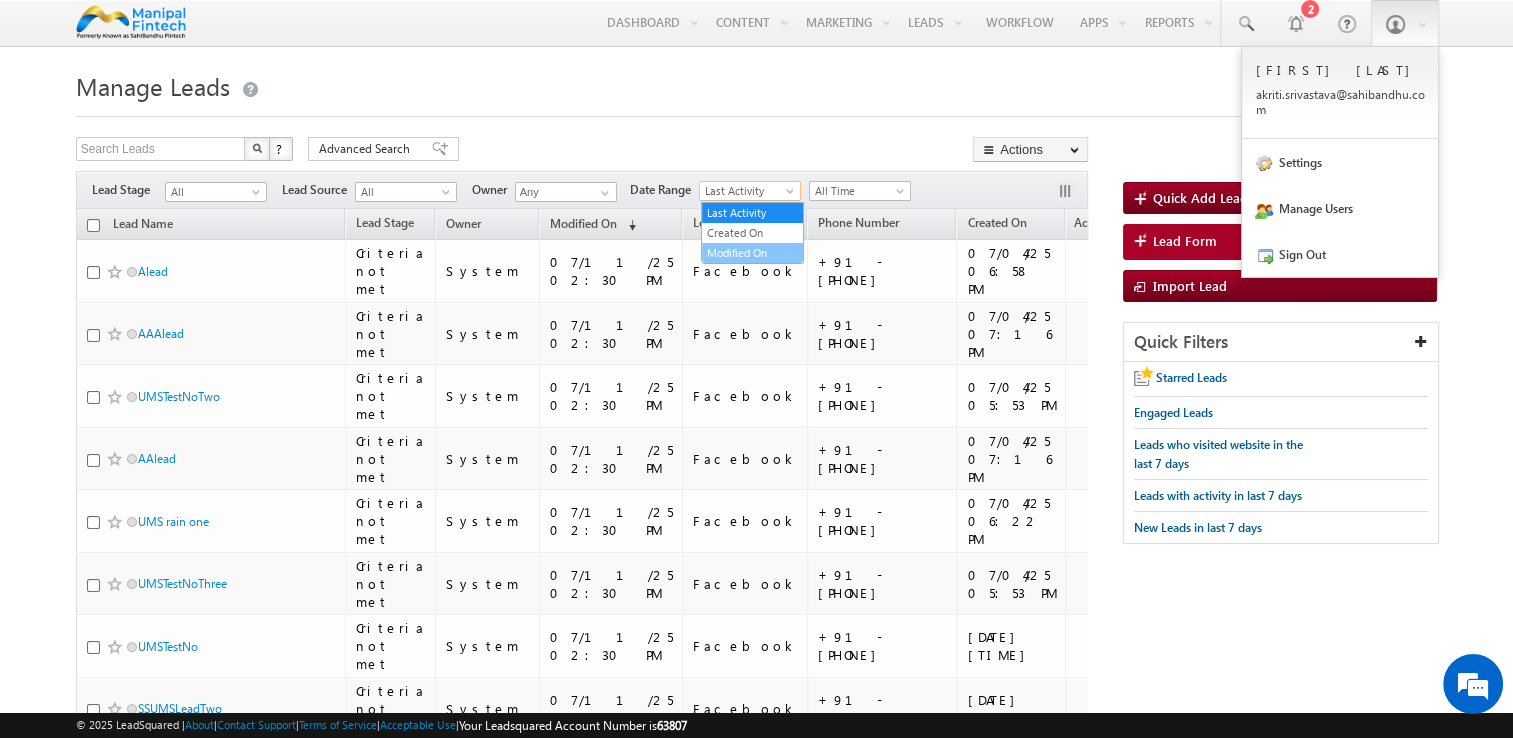 click on "Modified On" at bounding box center [752, 253] 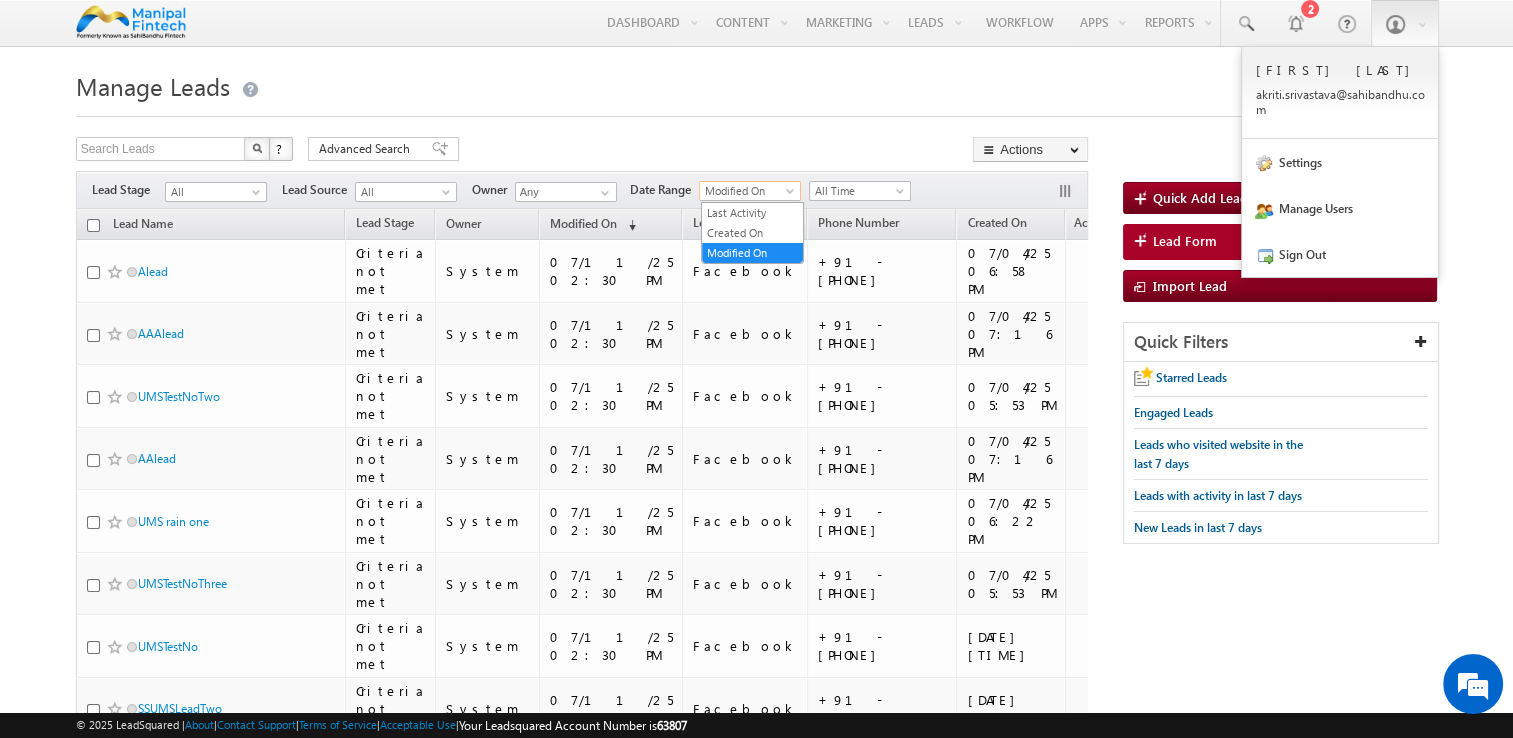 click on "Modified On" at bounding box center [747, 191] 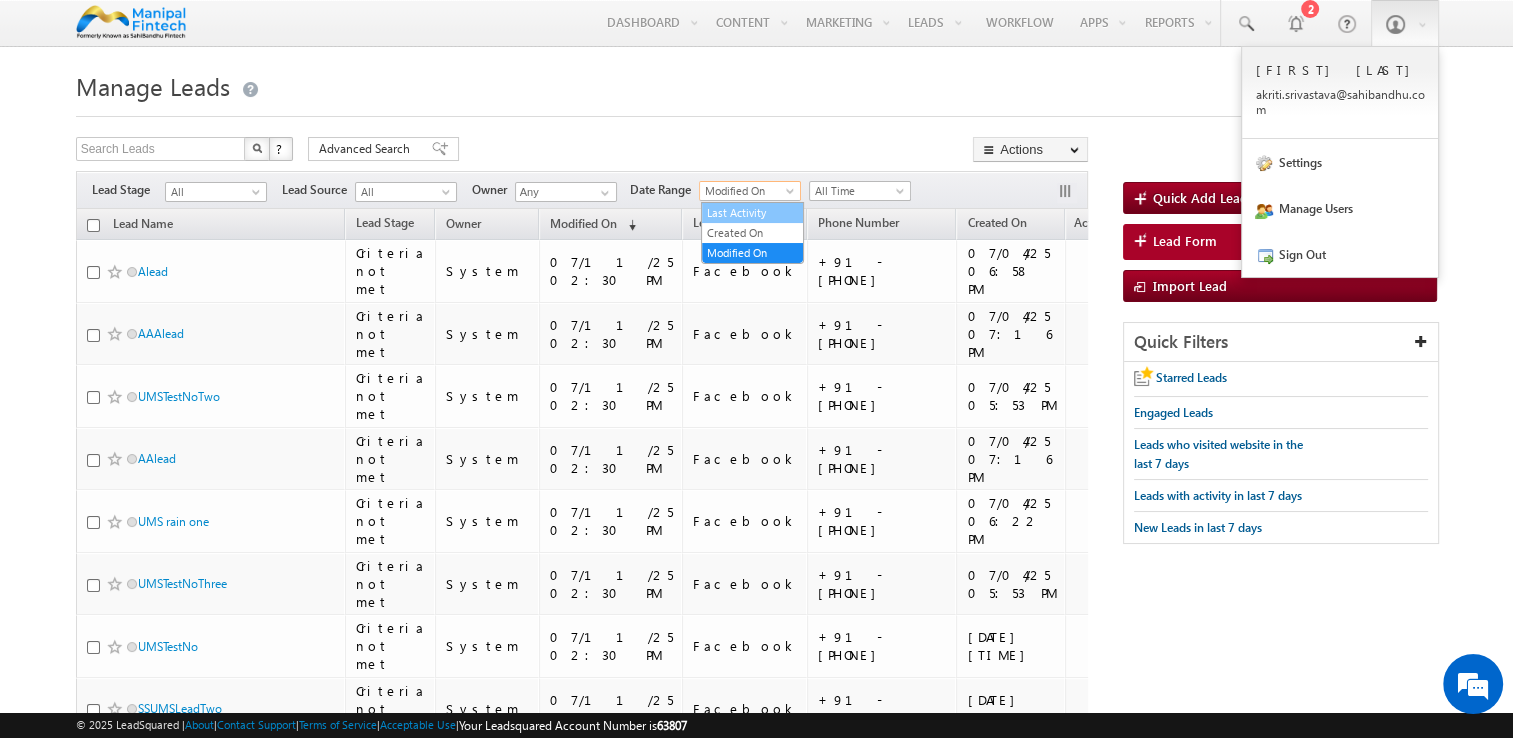 click on "Last Activity" at bounding box center [752, 213] 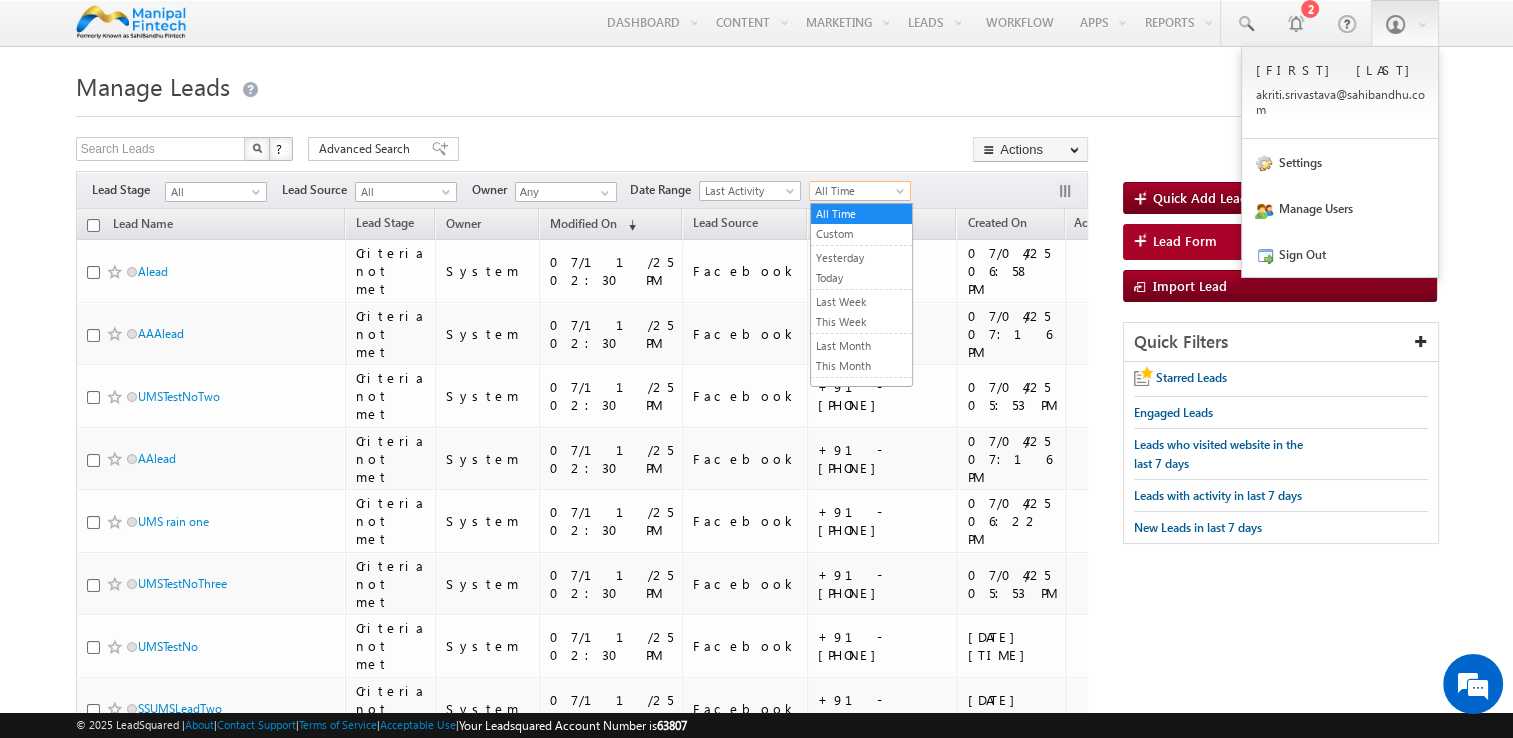 click on "All Time" at bounding box center (857, 191) 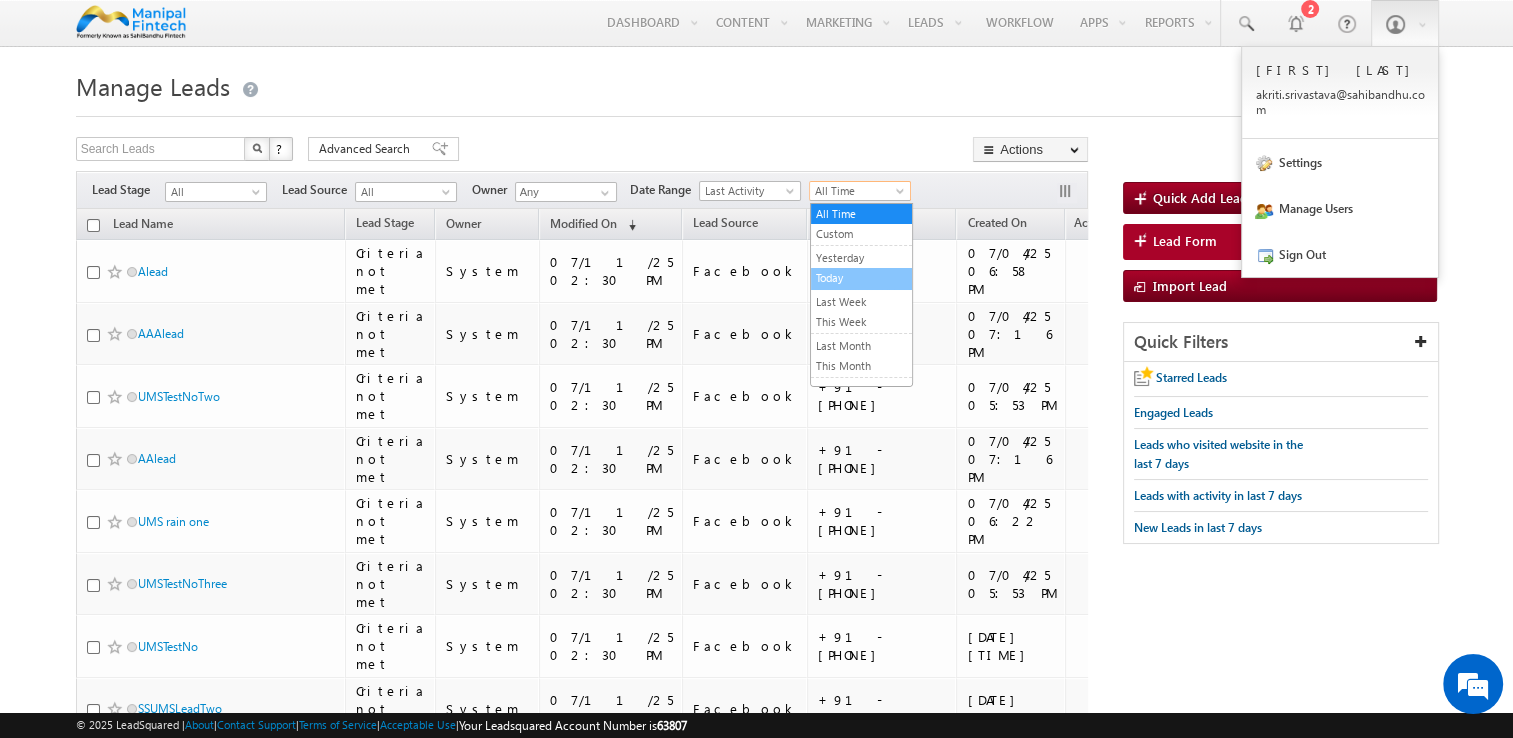 click on "Today" at bounding box center (861, 278) 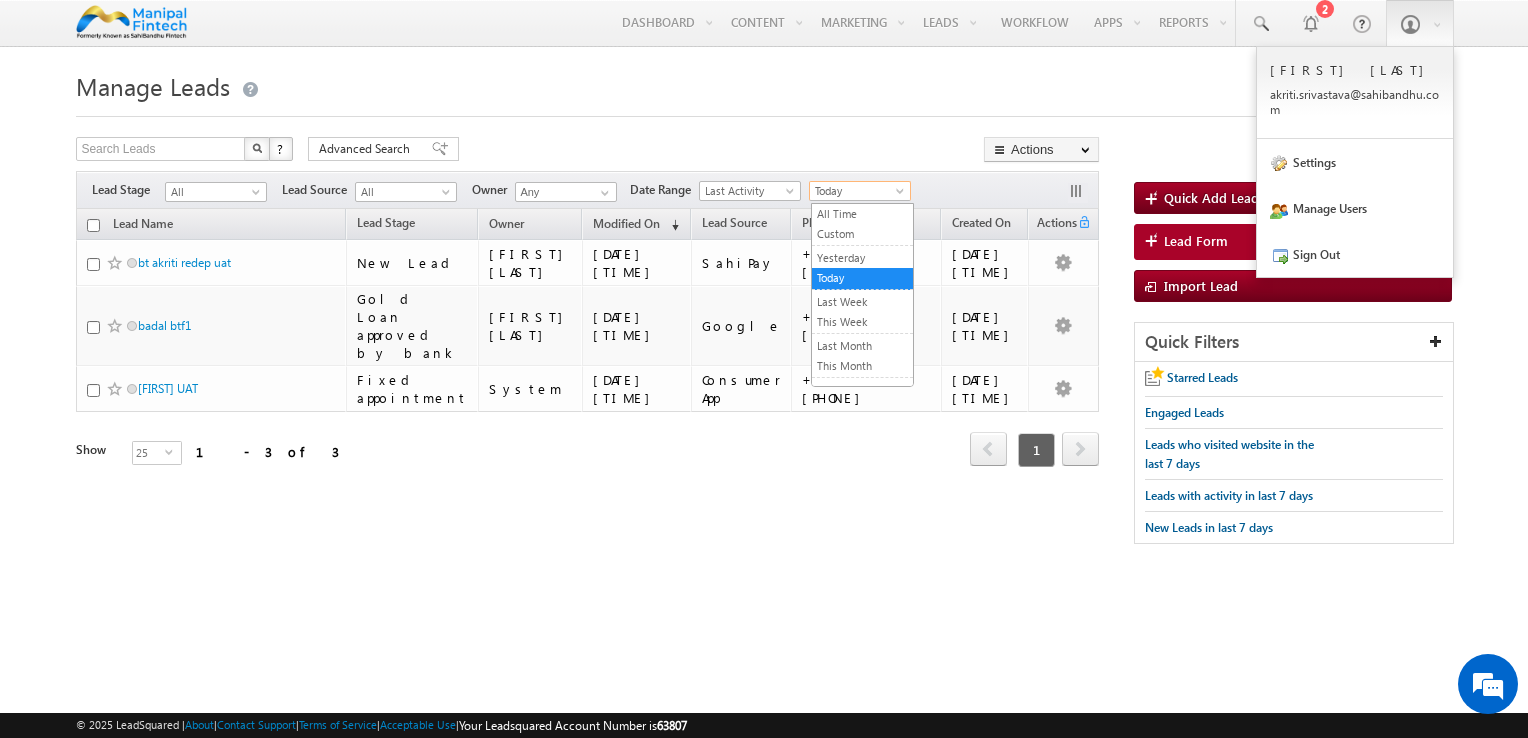 click on "Today" at bounding box center (857, 191) 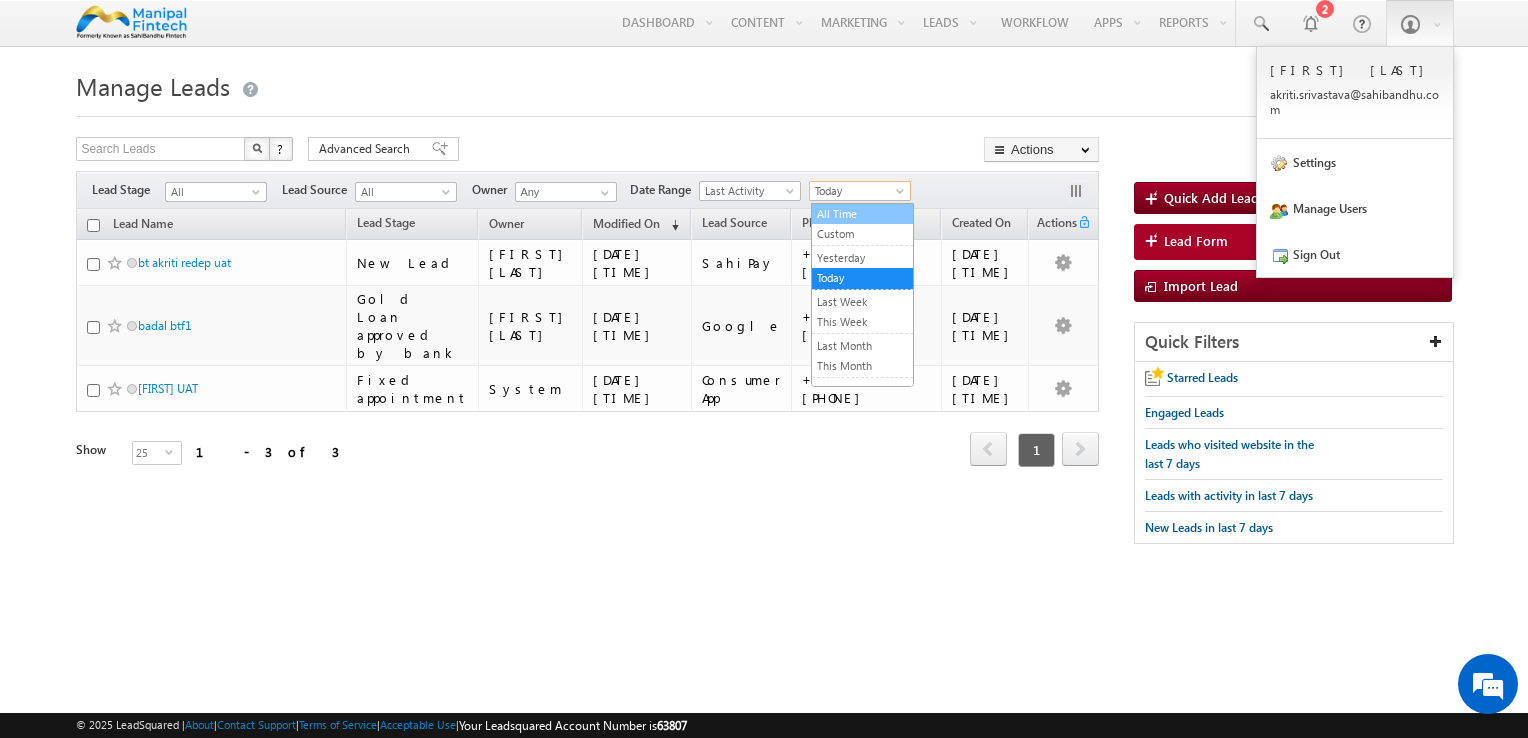 click on "All Time" at bounding box center [862, 214] 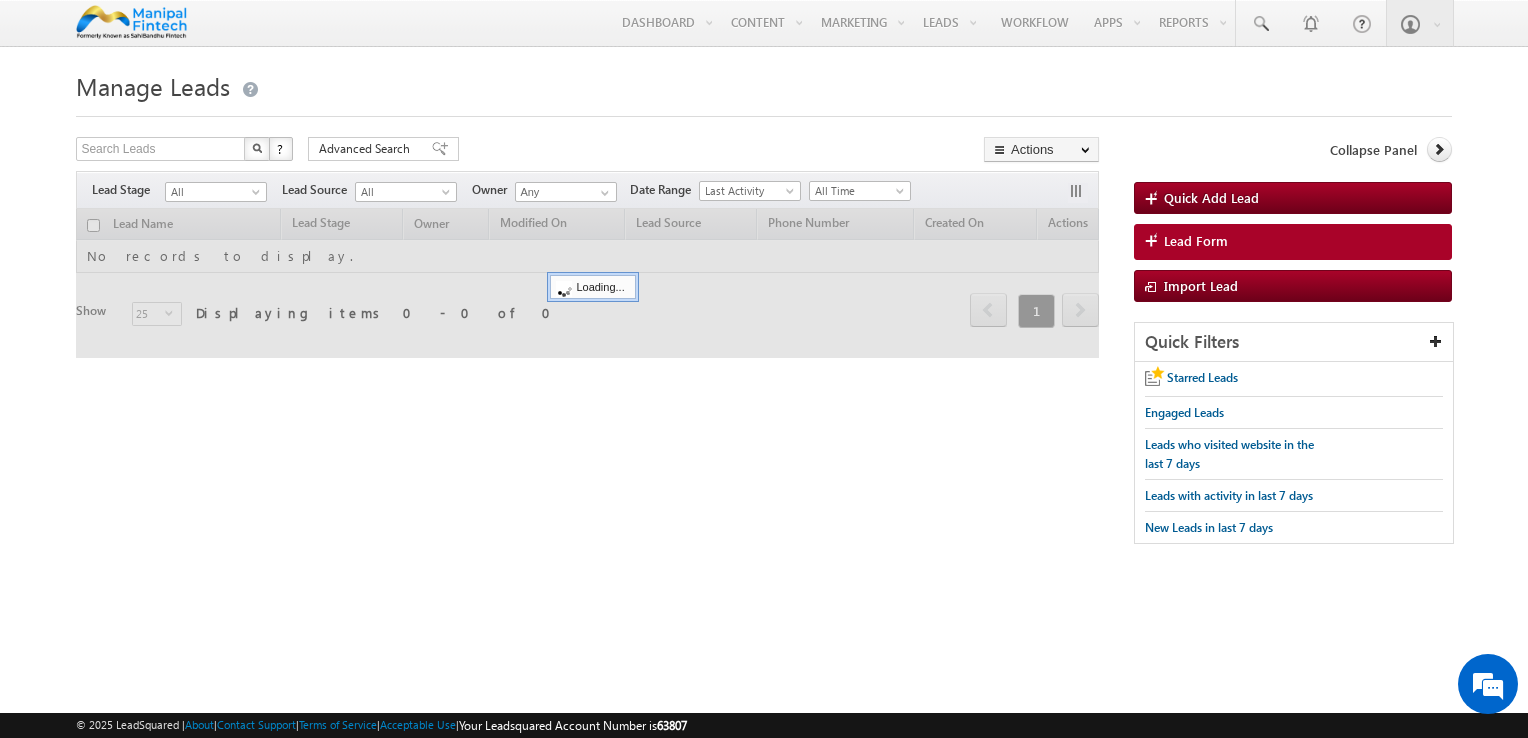 scroll, scrollTop: 0, scrollLeft: 0, axis: both 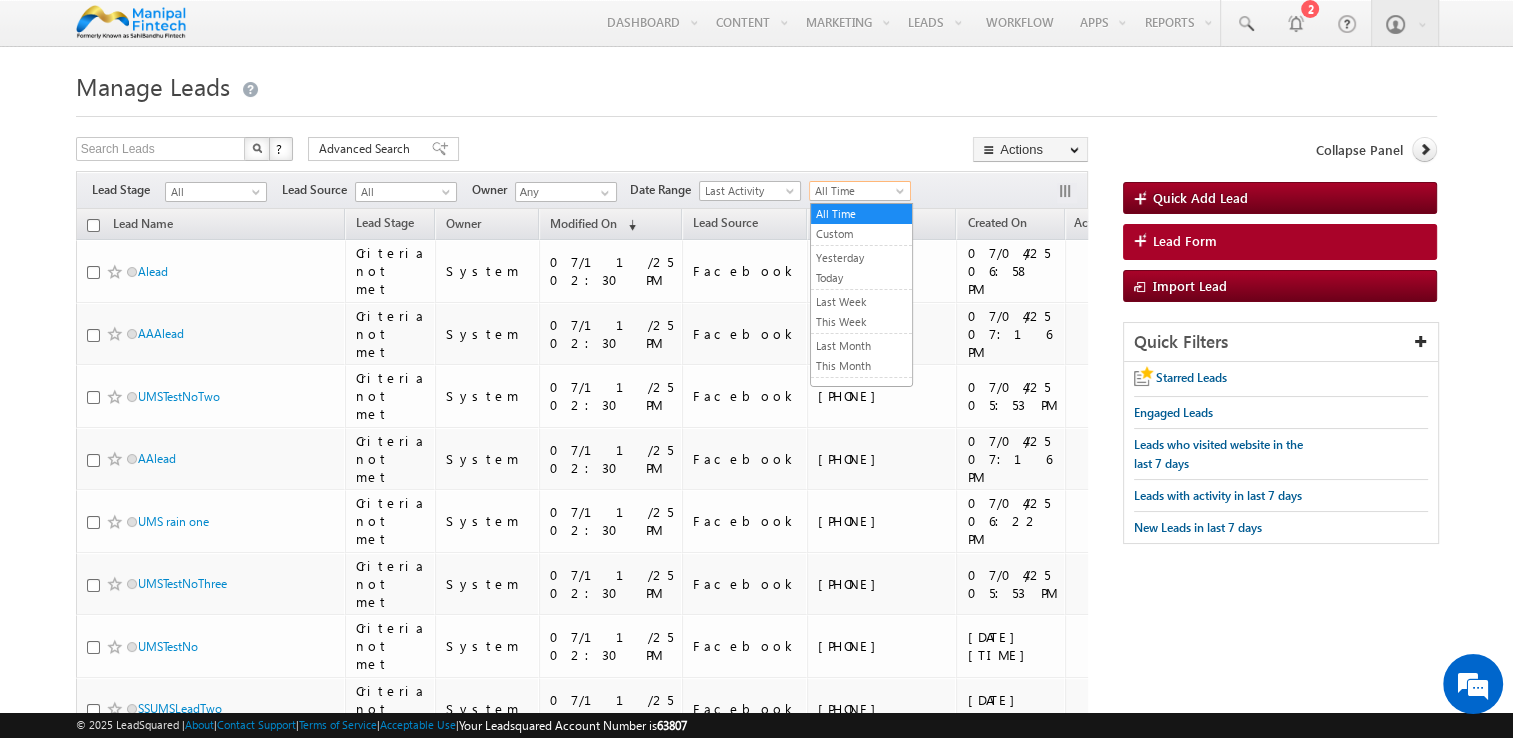 click on "All Time" at bounding box center (857, 191) 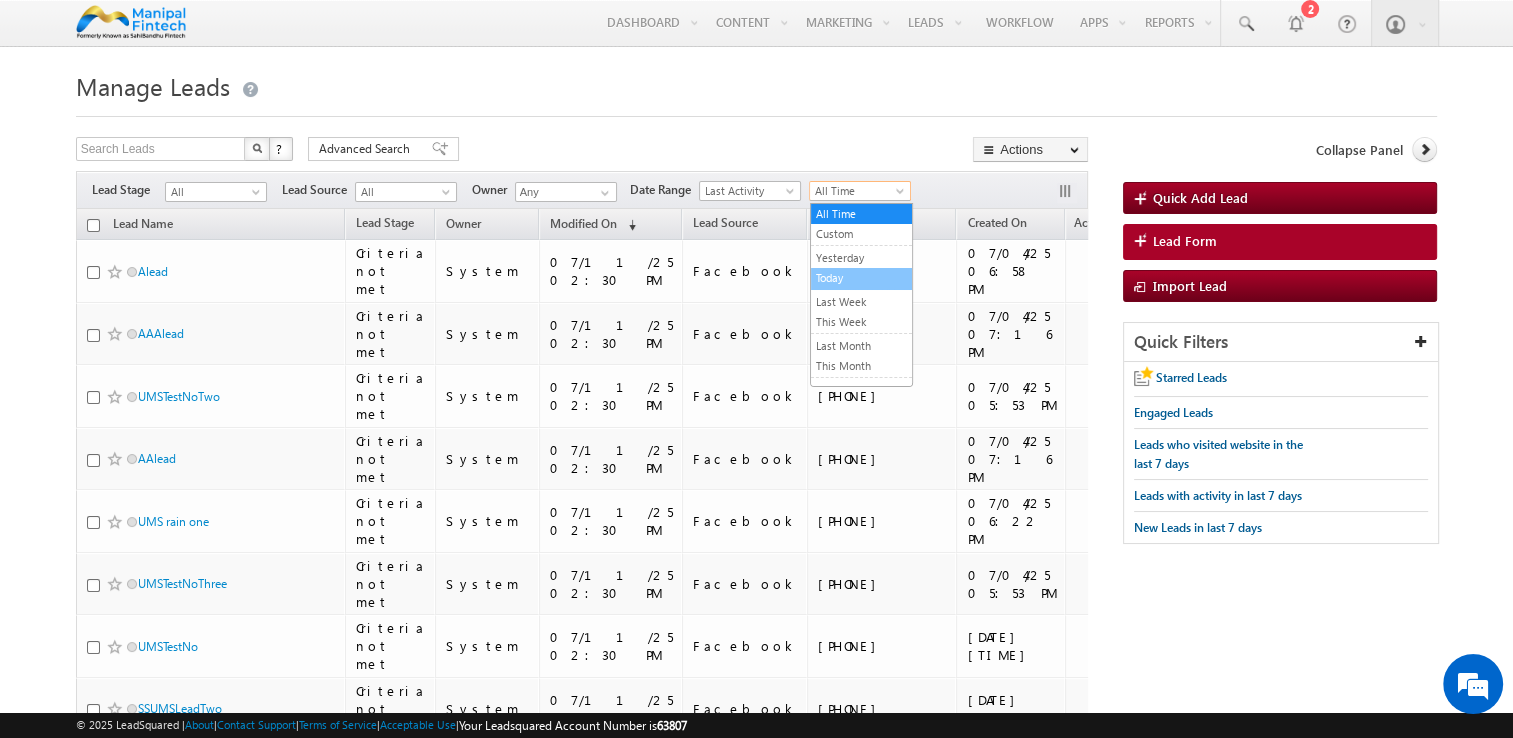click on "Today" at bounding box center [861, 278] 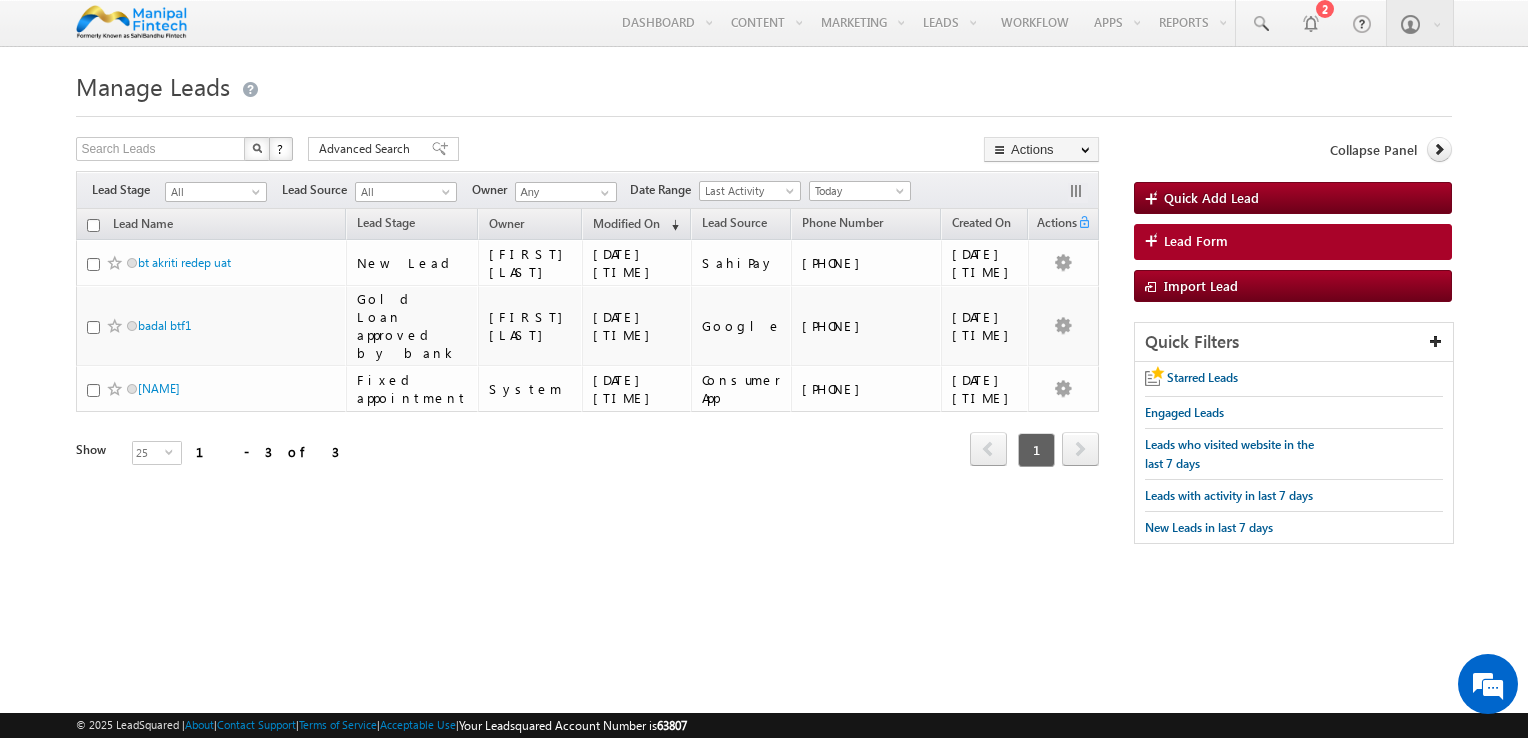 scroll, scrollTop: 0, scrollLeft: 0, axis: both 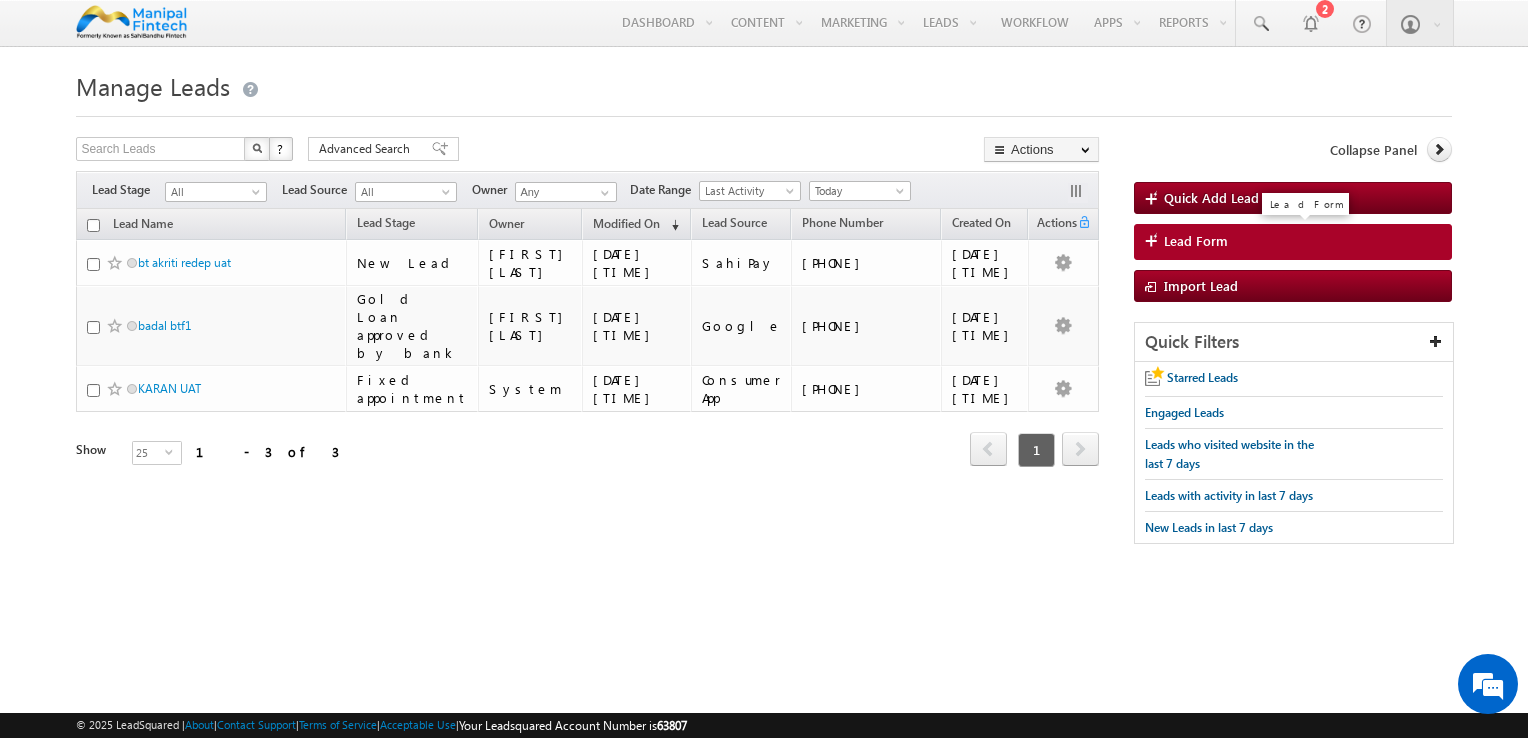 click on "Lead Form" at bounding box center (1196, 241) 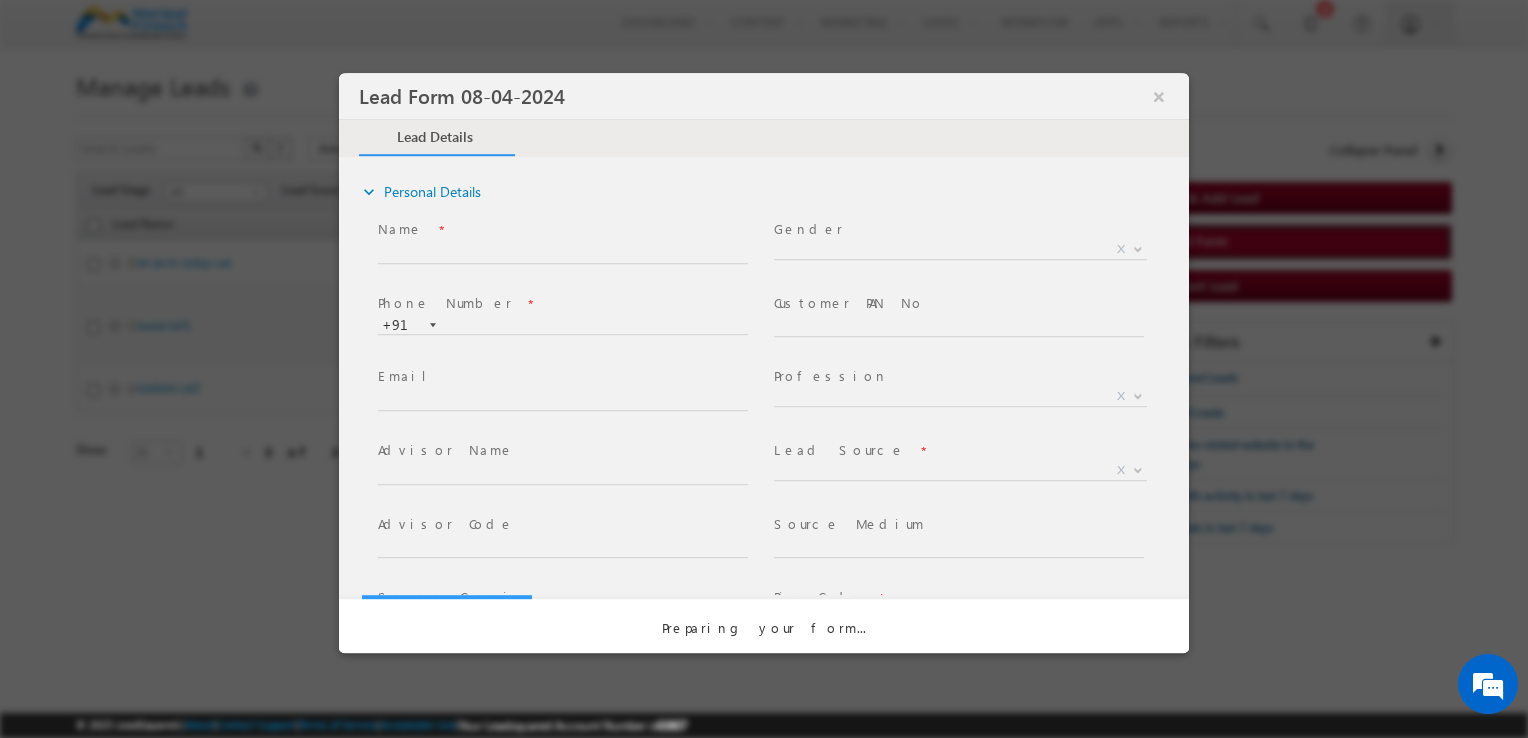 select on "Open" 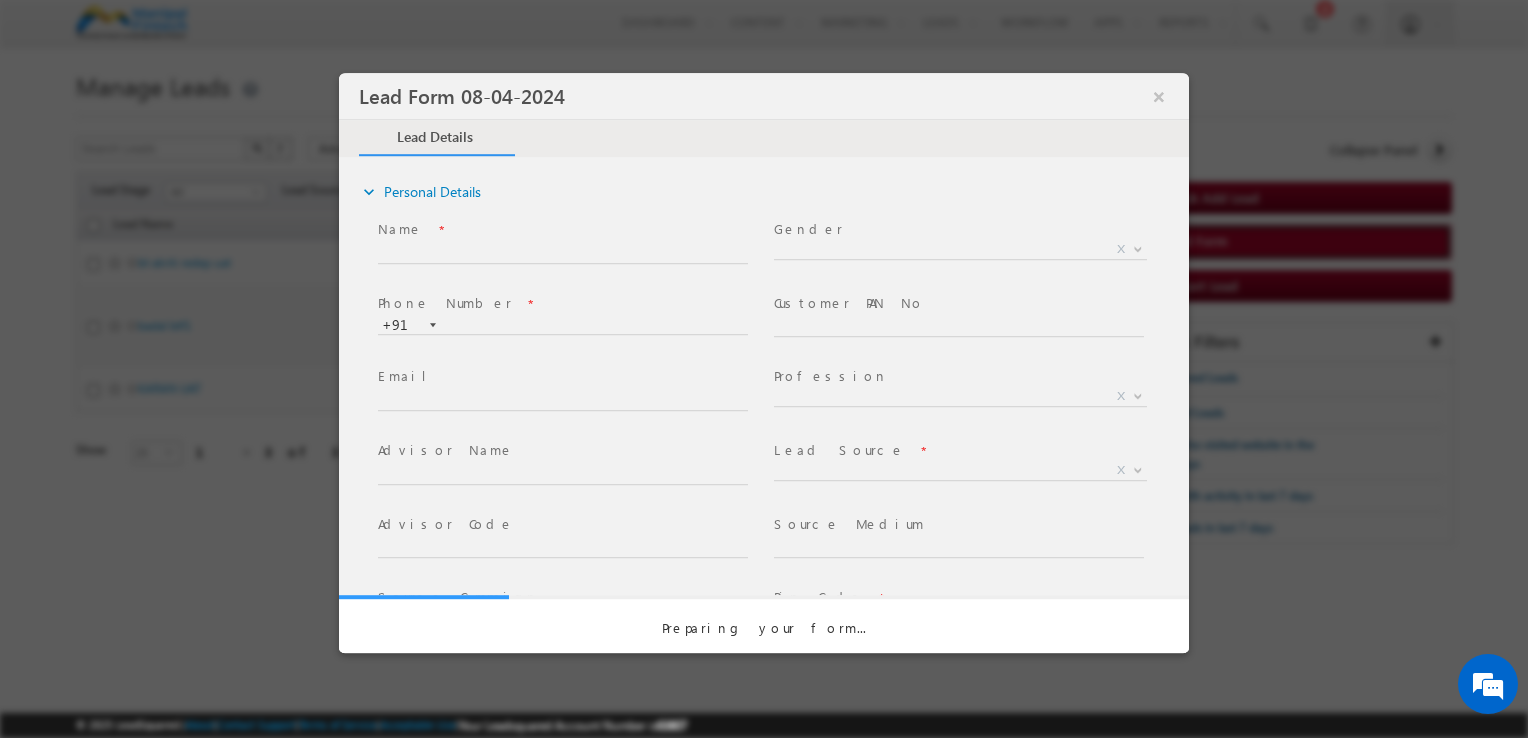 scroll, scrollTop: 0, scrollLeft: 0, axis: both 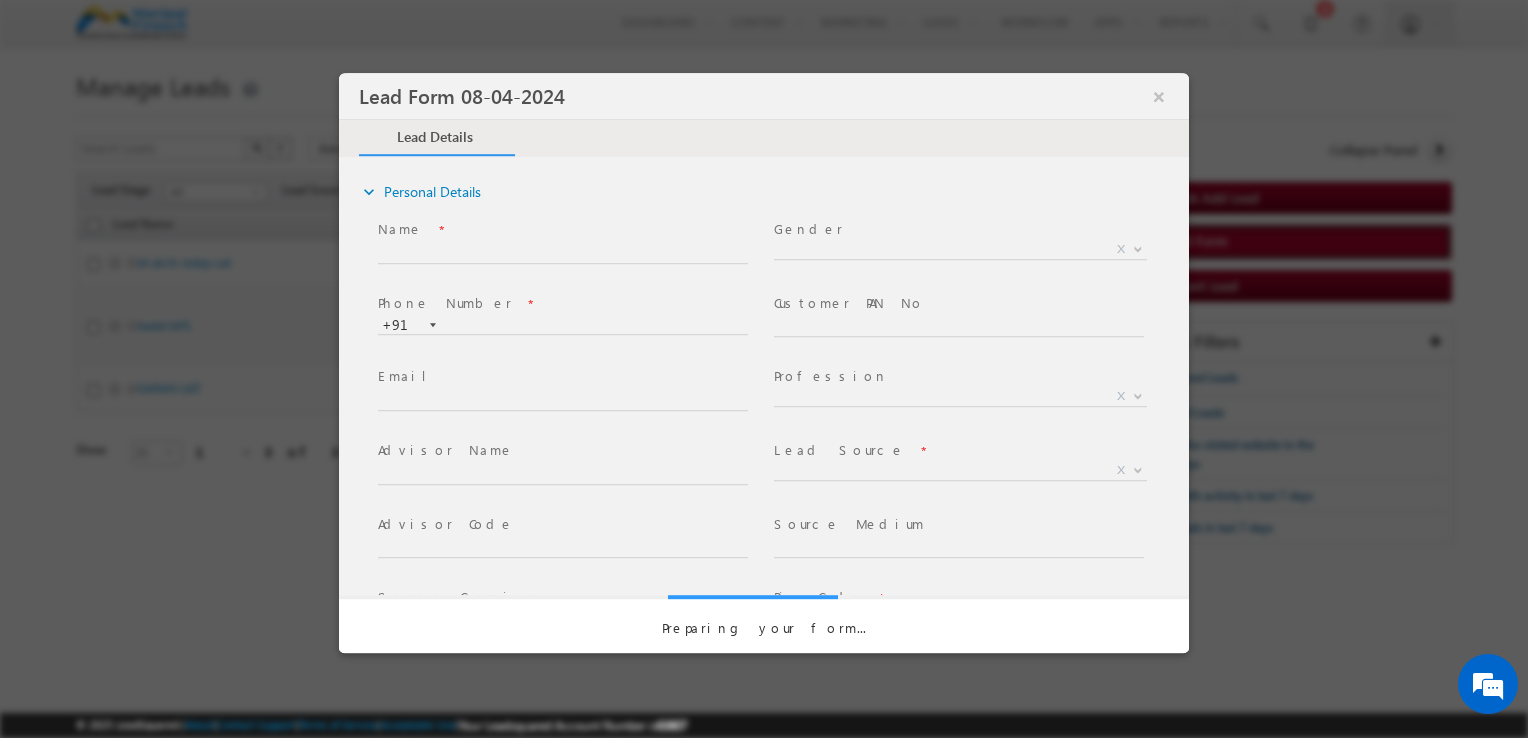 select on "Prospecting" 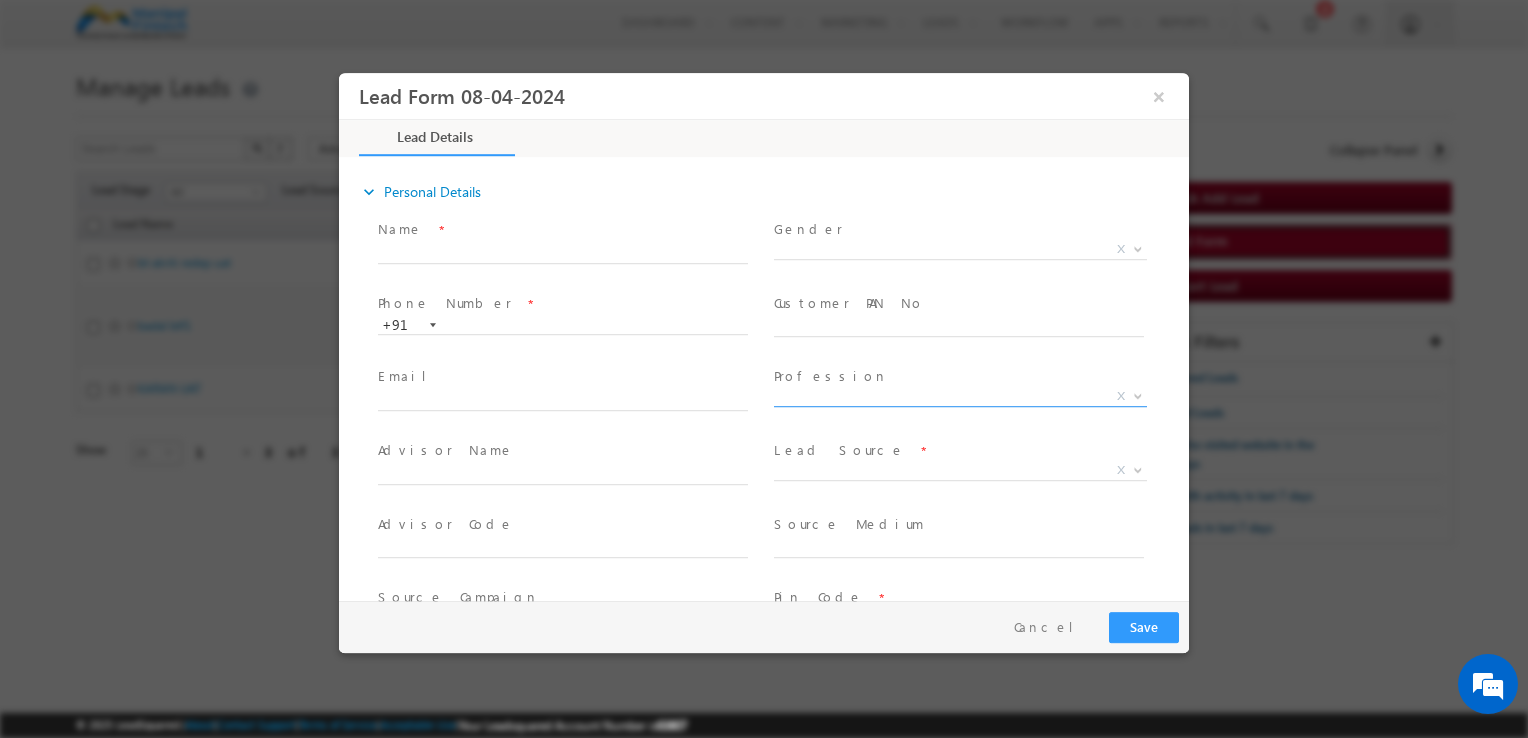 type on "[DATE] [TIME]" 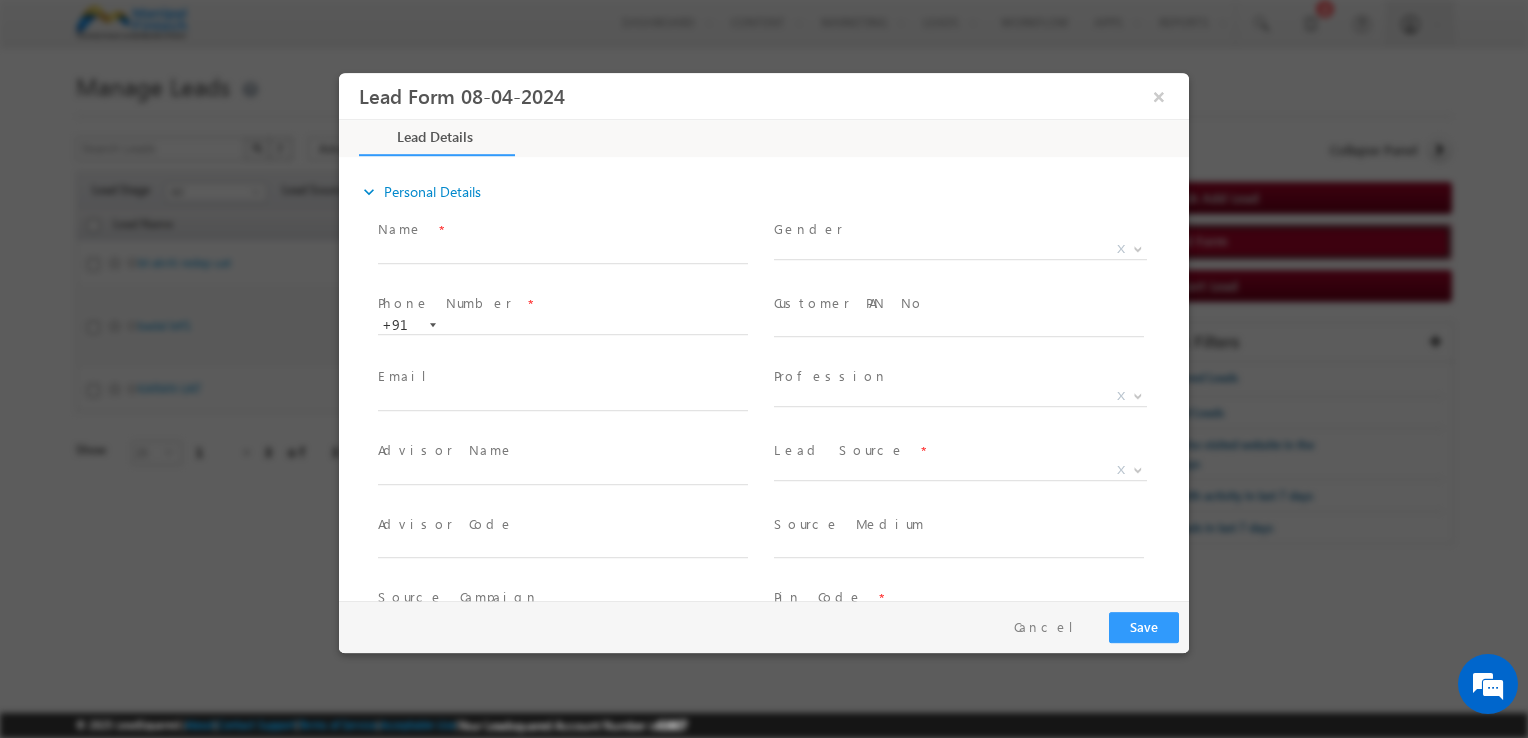 scroll, scrollTop: 103, scrollLeft: 0, axis: vertical 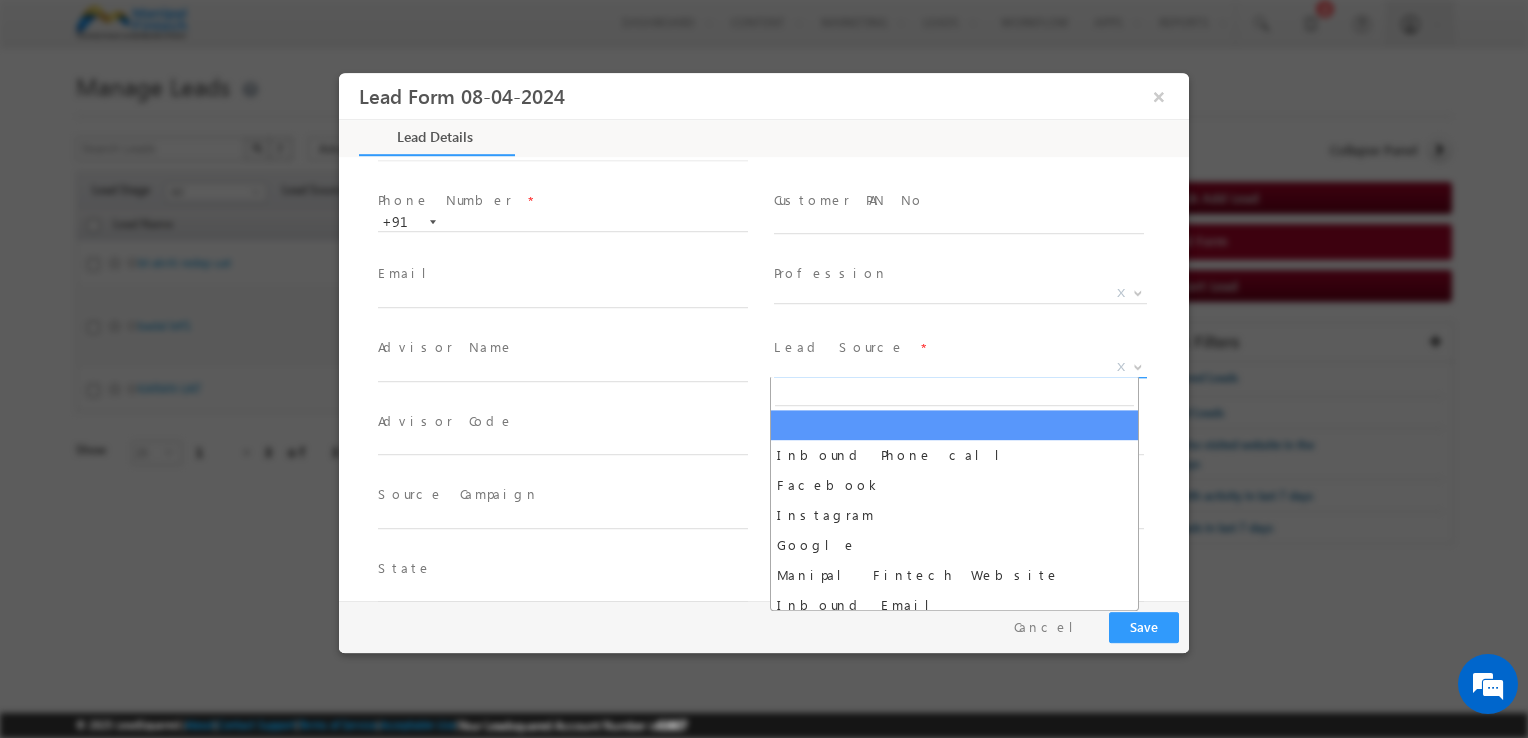 click on "X" at bounding box center [960, 368] 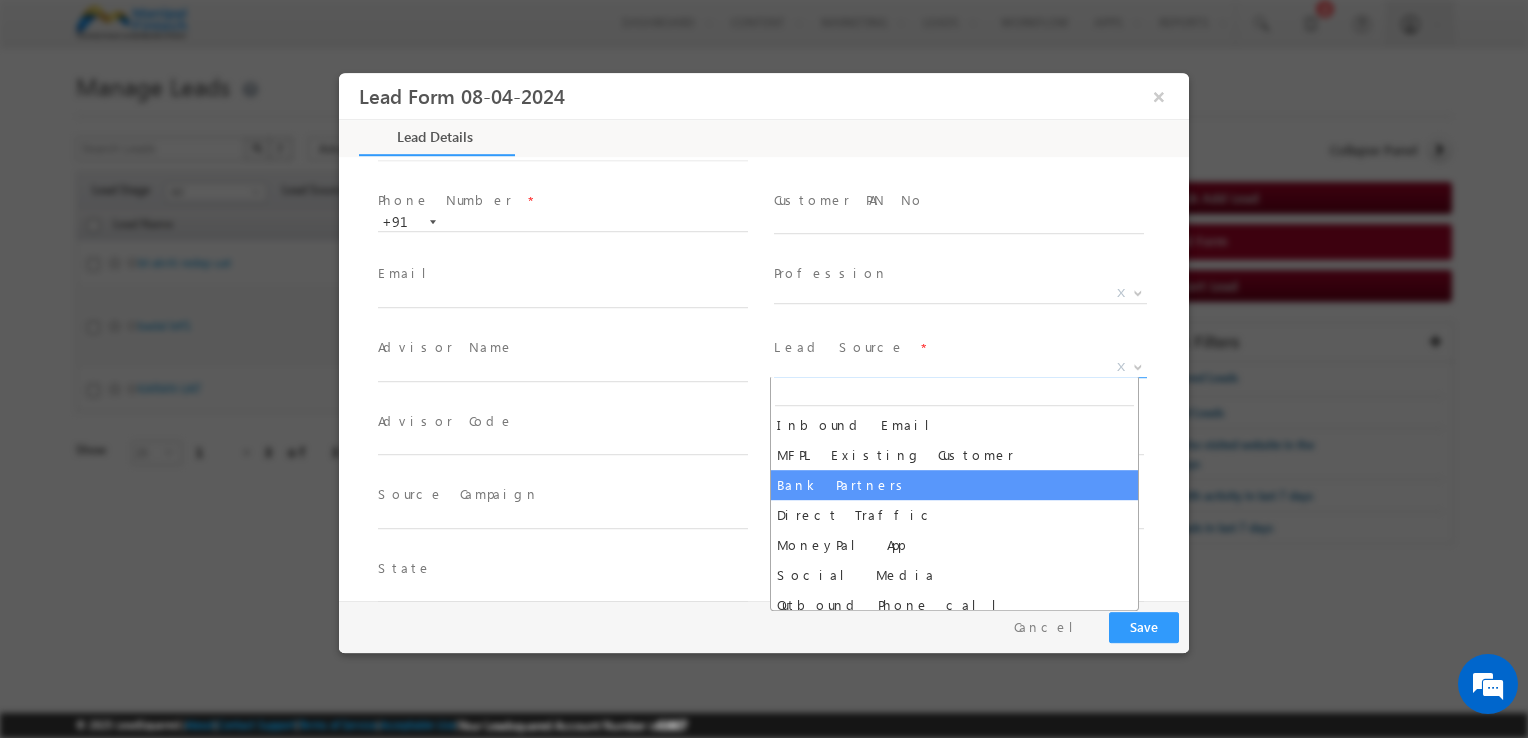 scroll, scrollTop: 260, scrollLeft: 0, axis: vertical 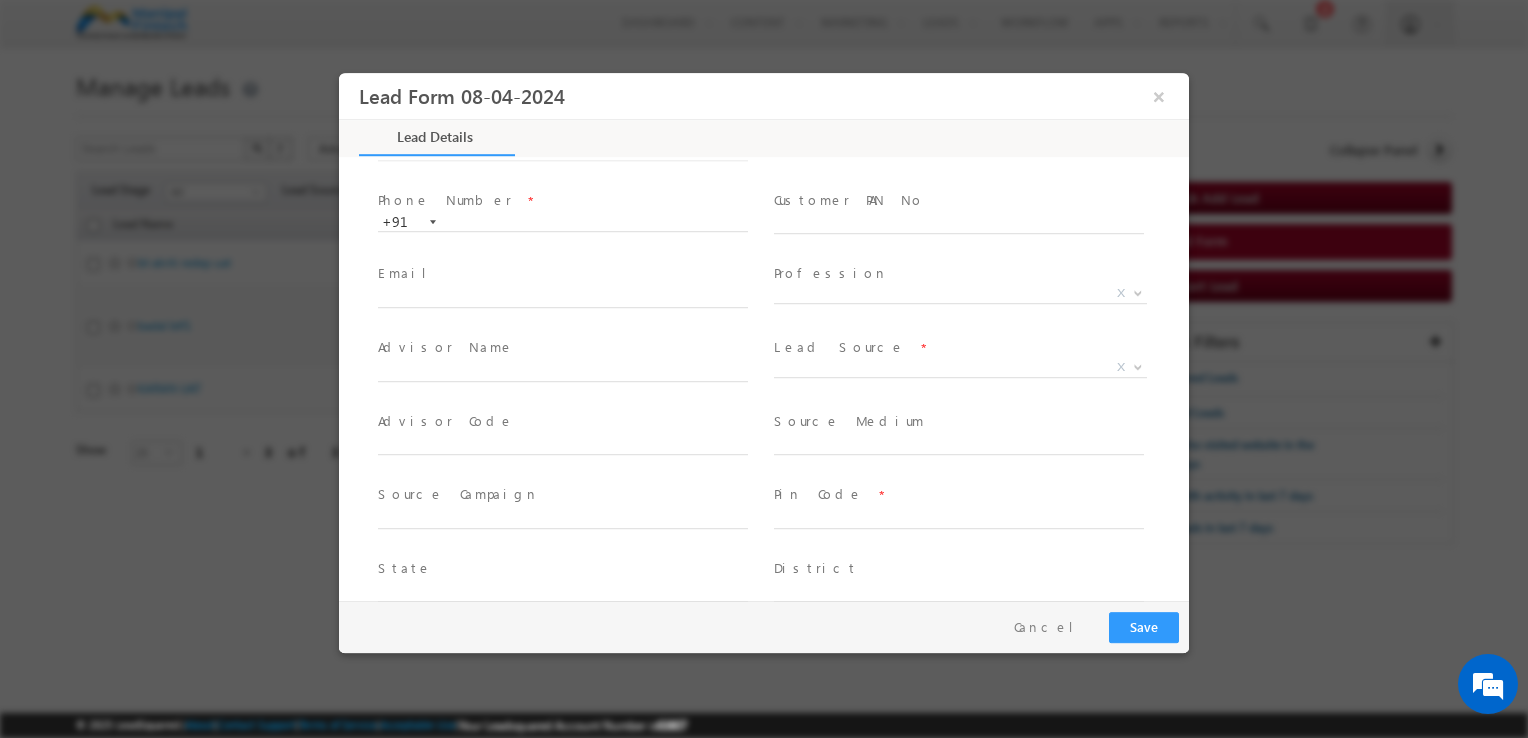 click on "State
*" at bounding box center [562, 569] 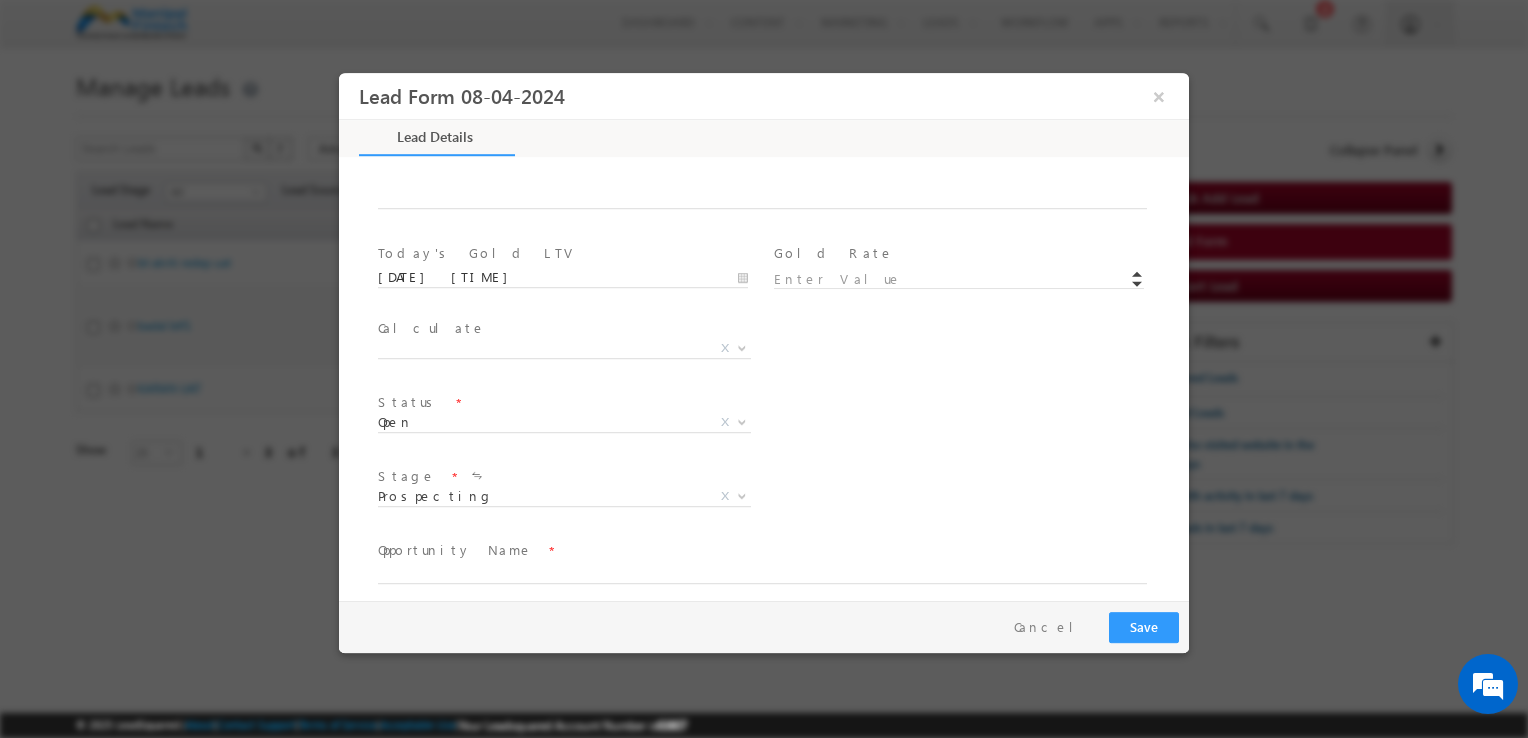 scroll, scrollTop: 1085, scrollLeft: 0, axis: vertical 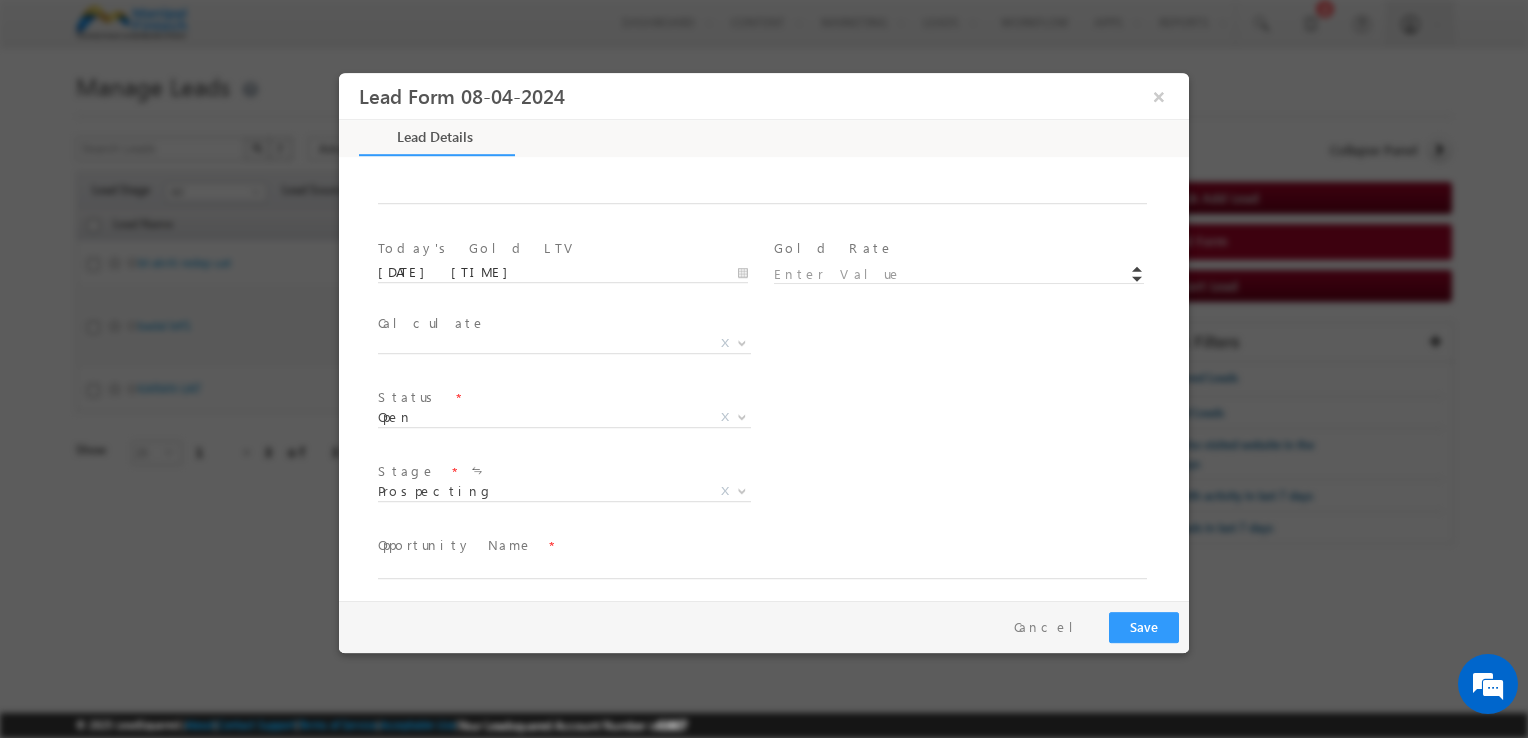click at bounding box center [764, 369] 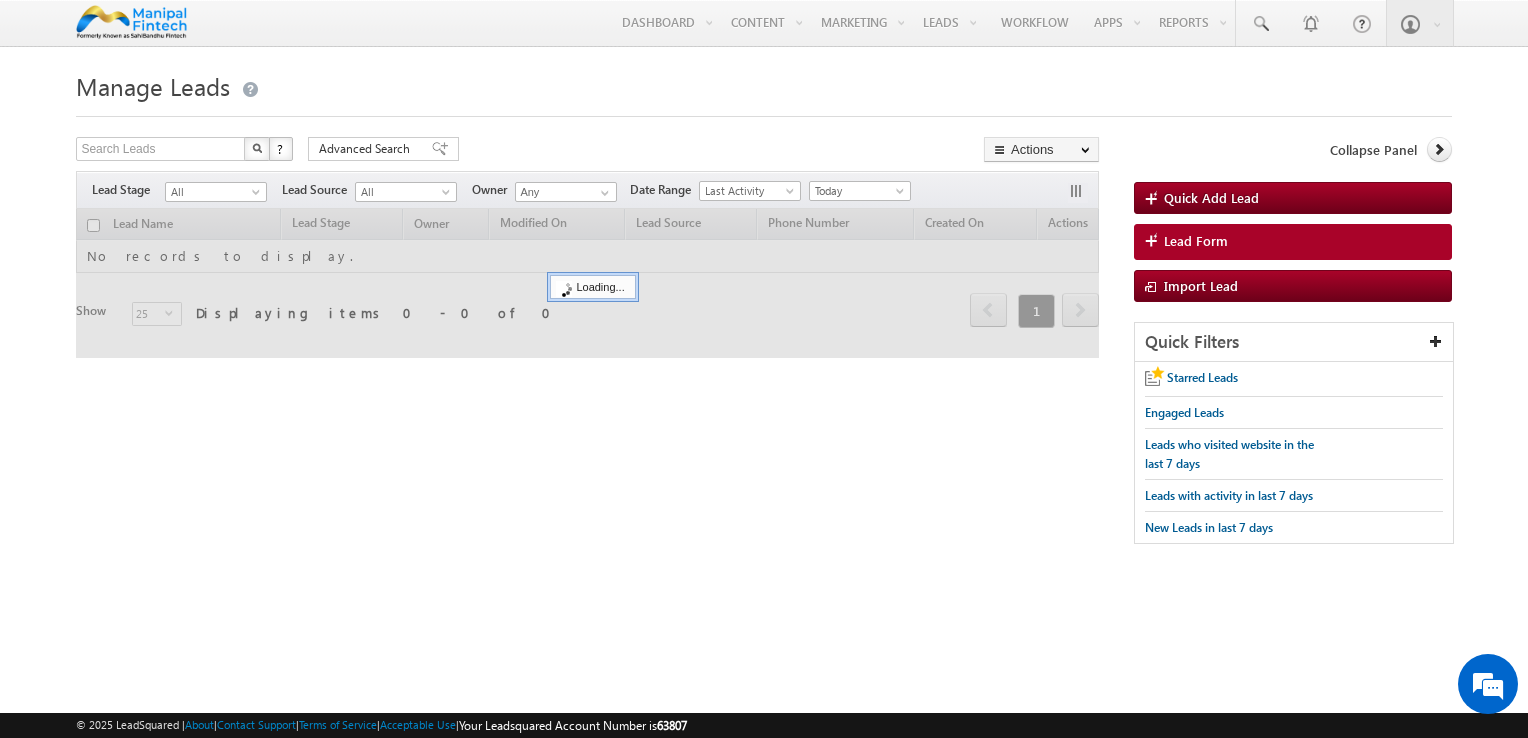 scroll, scrollTop: 0, scrollLeft: 0, axis: both 